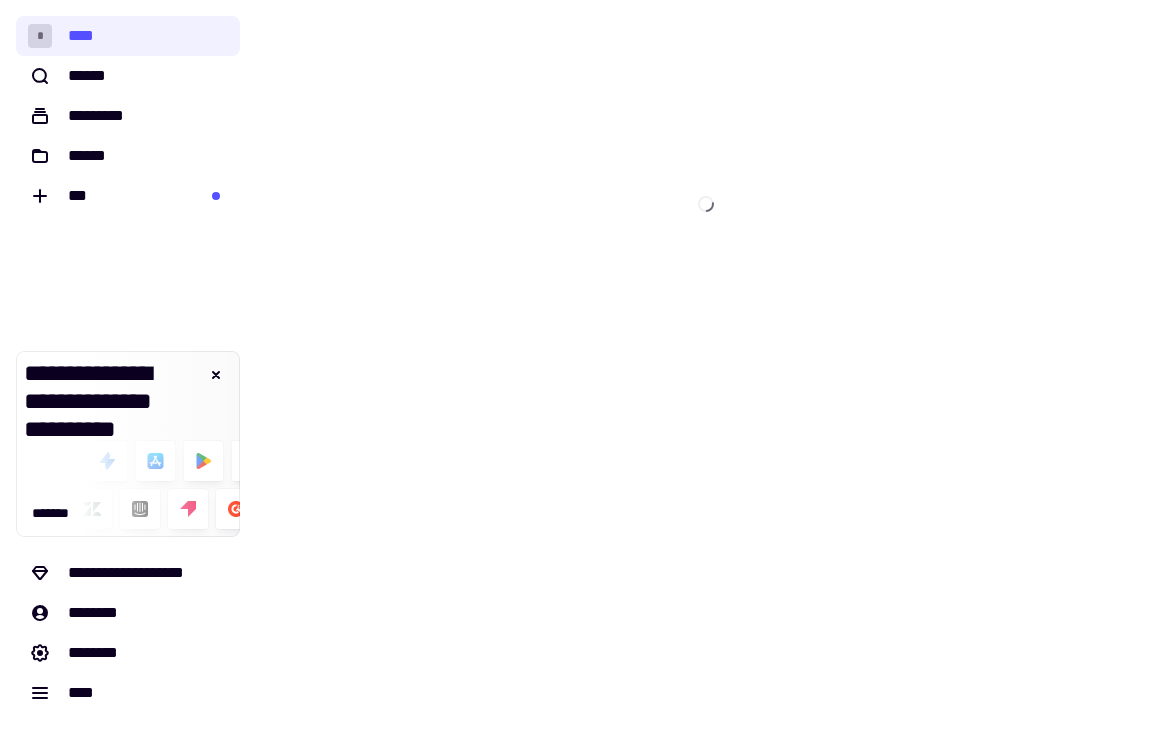 scroll, scrollTop: 0, scrollLeft: 0, axis: both 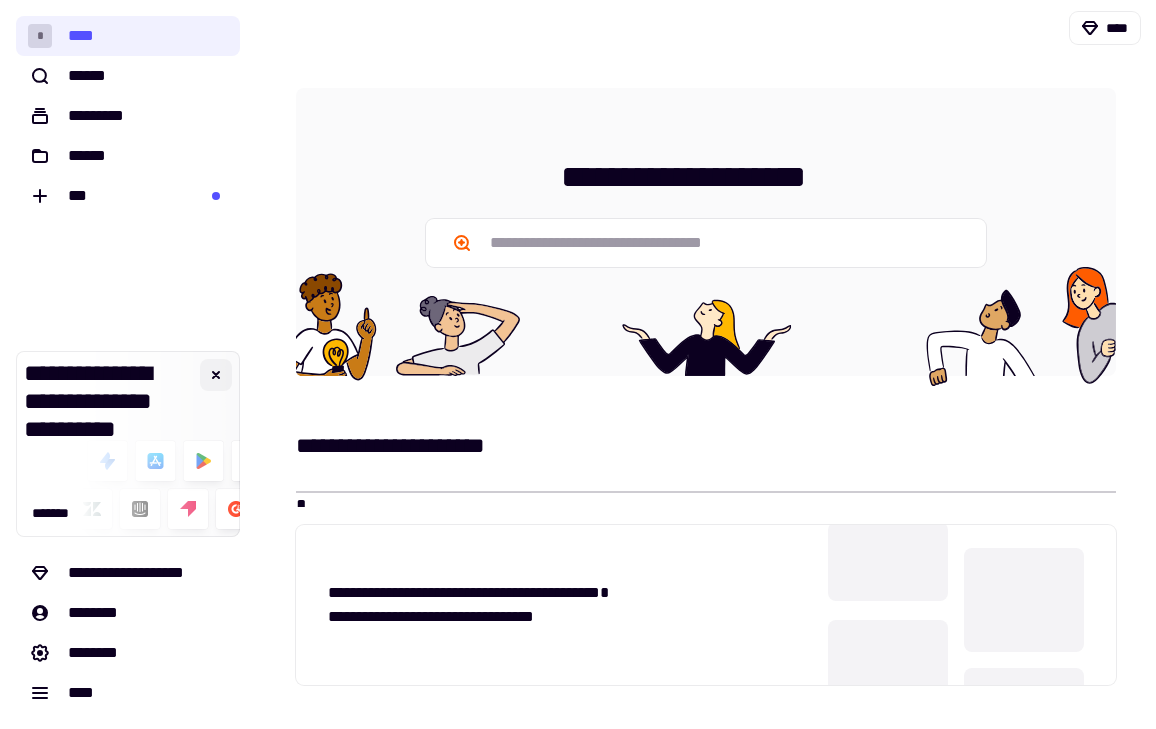 click 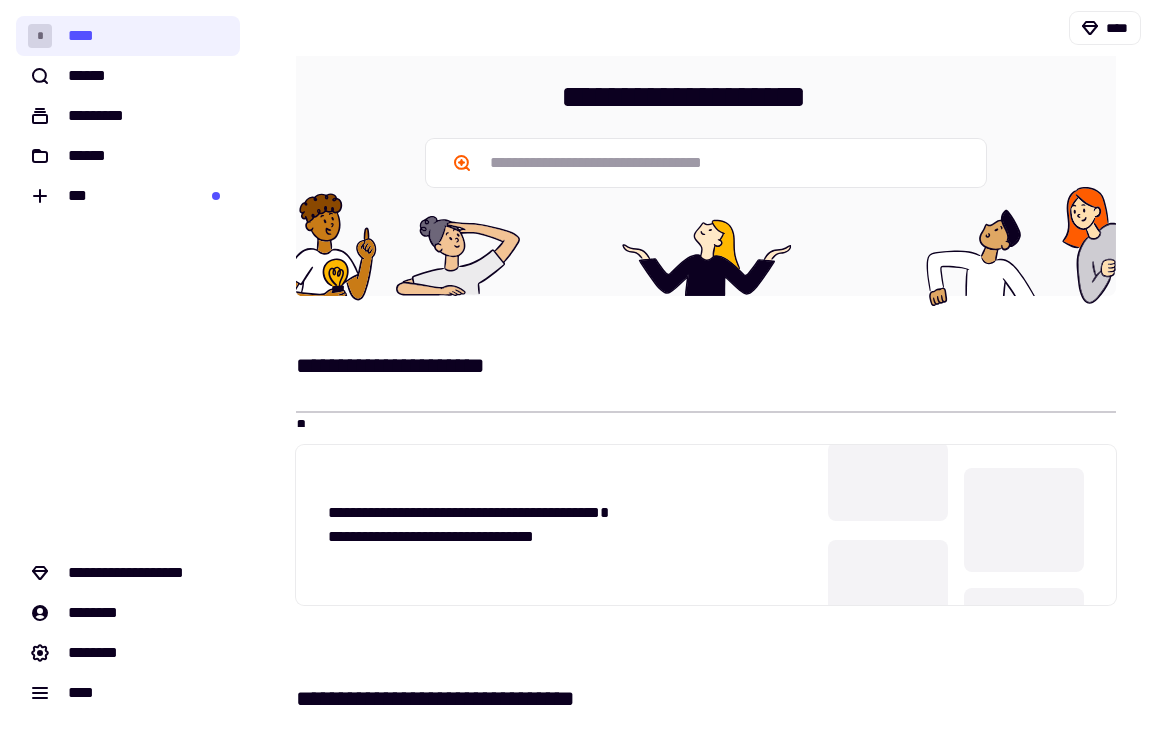 scroll, scrollTop: 0, scrollLeft: 0, axis: both 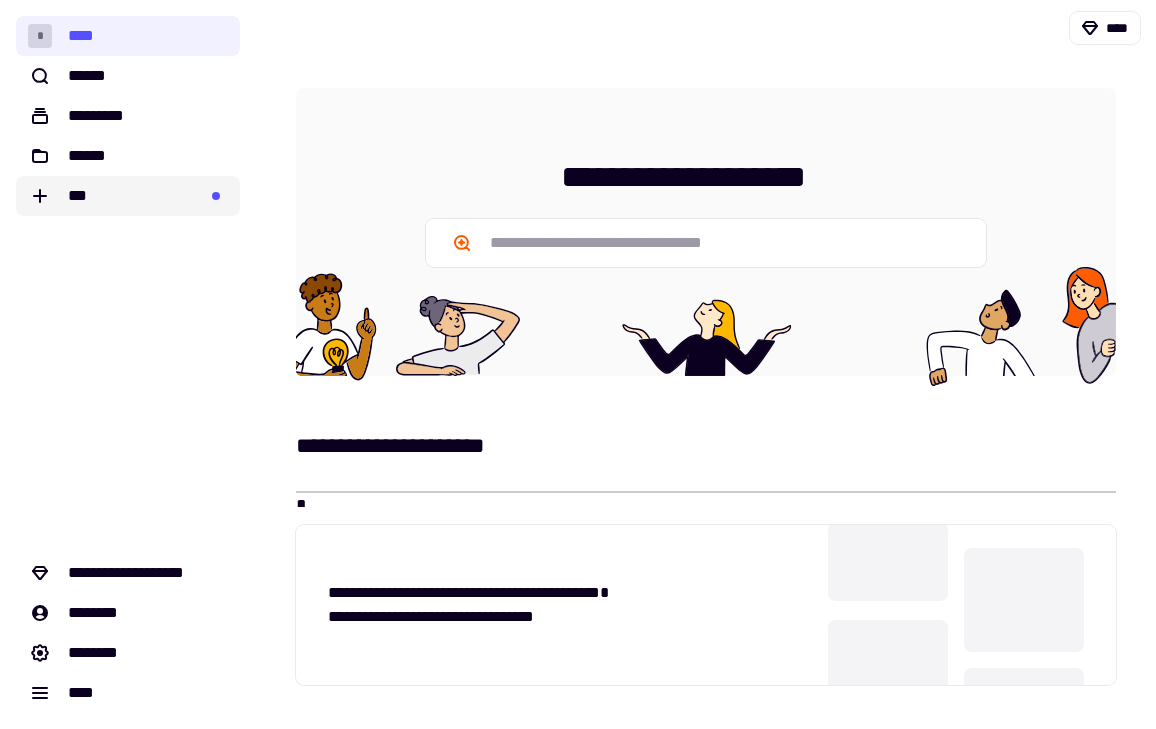 click on "***" 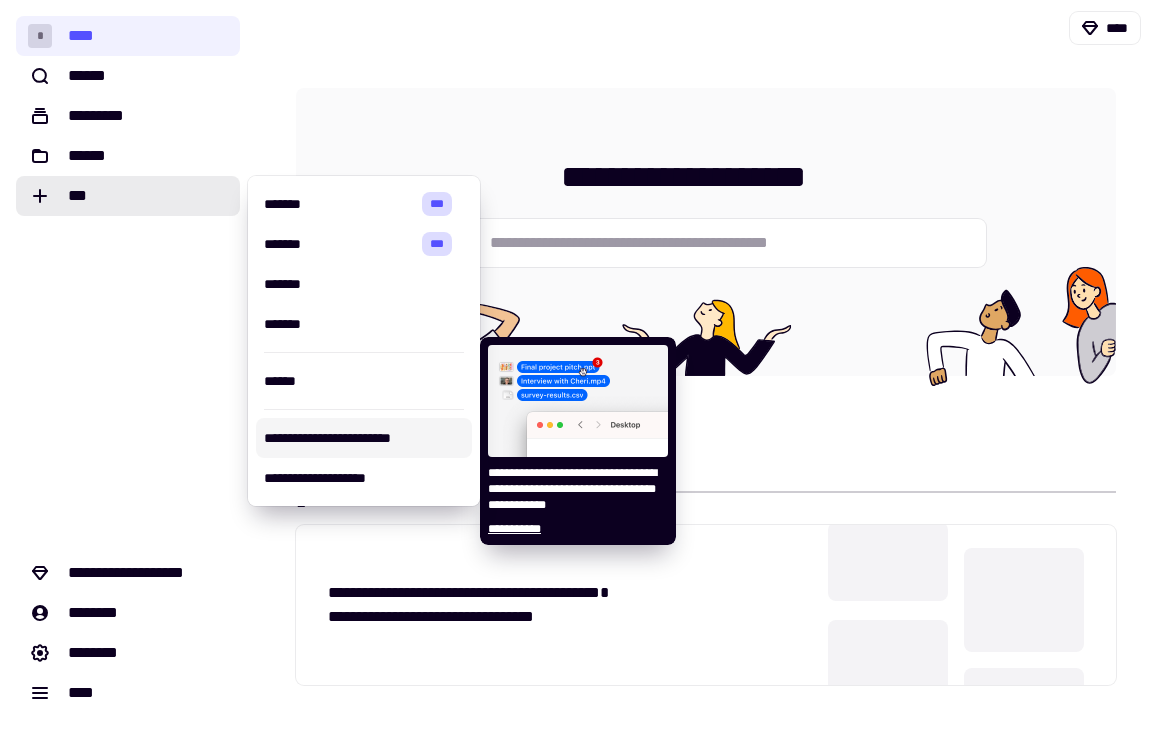 click on "**********" at bounding box center [364, 438] 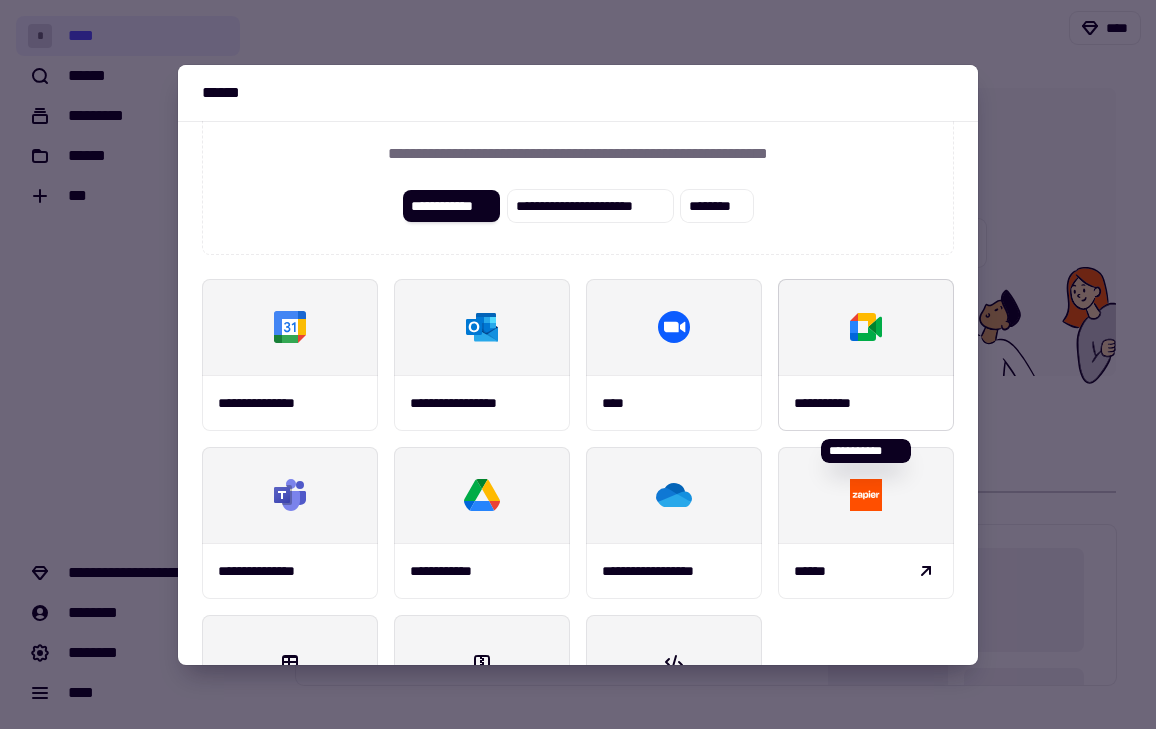 scroll, scrollTop: 109, scrollLeft: 0, axis: vertical 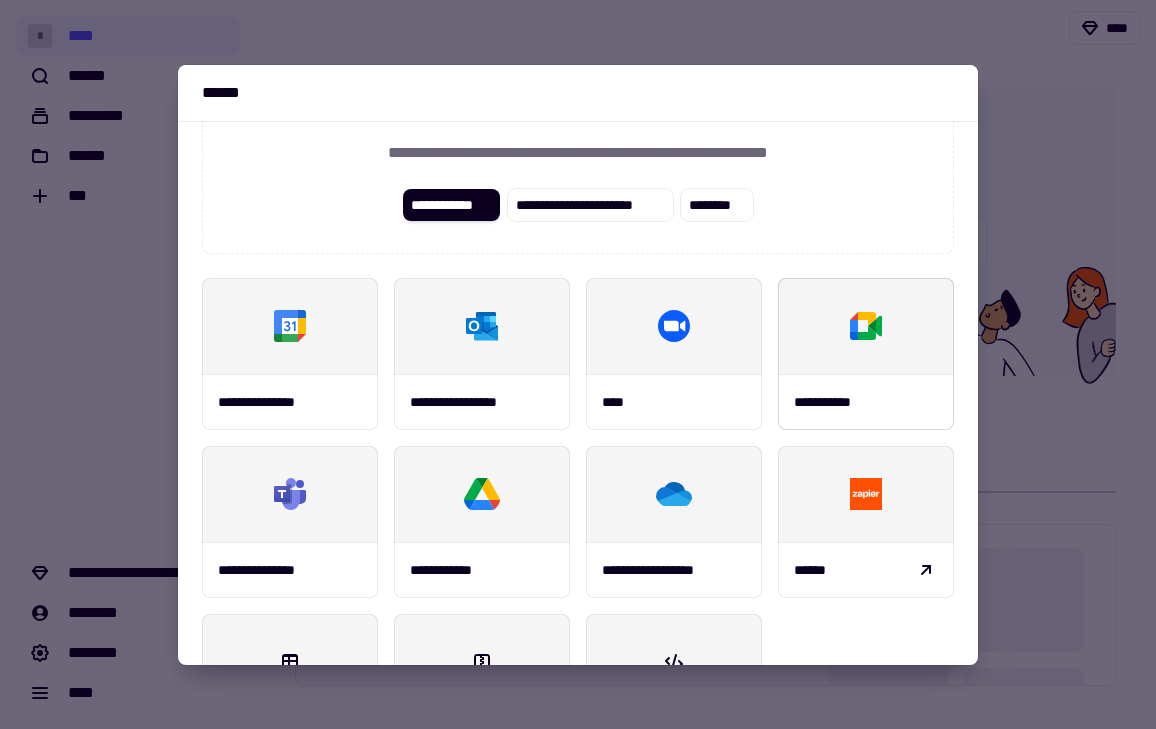 click at bounding box center (866, 326) 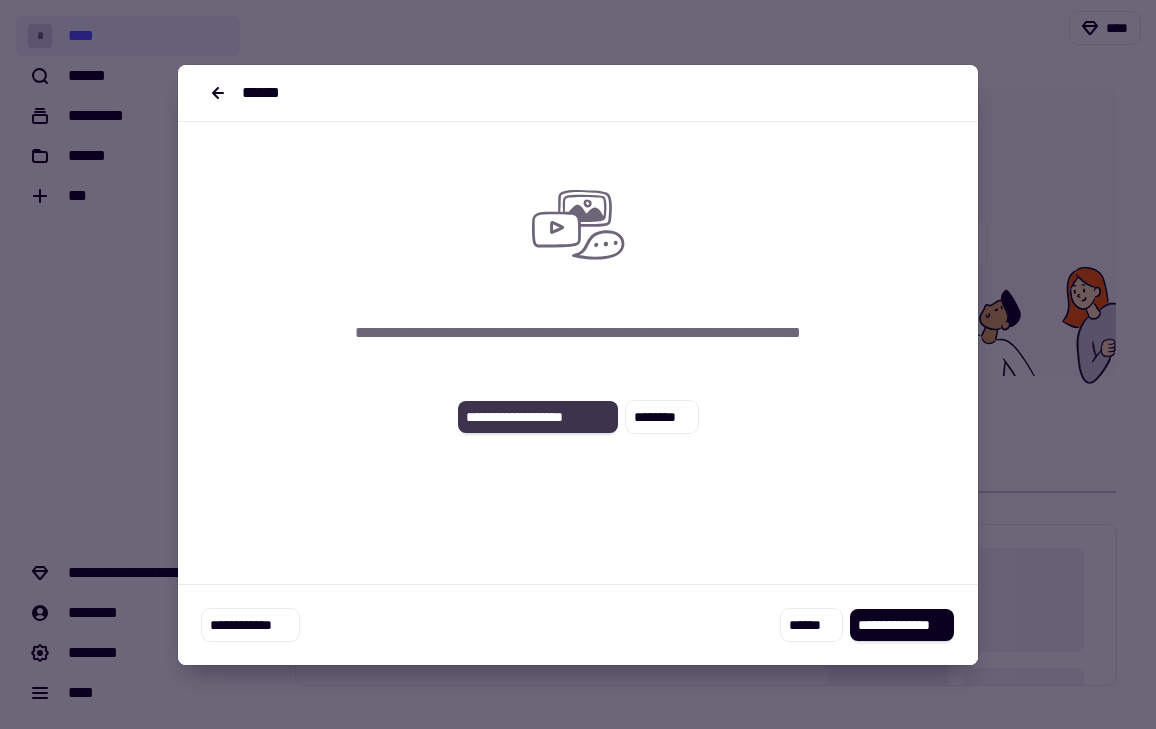 click on "**********" 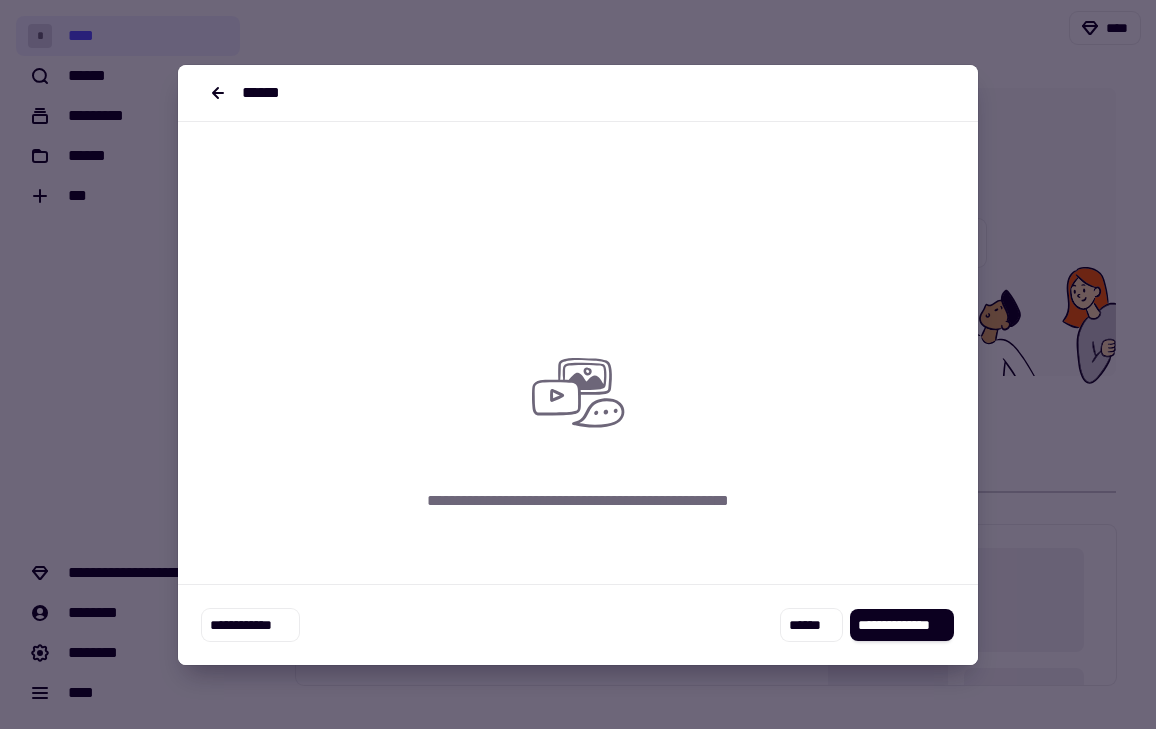 drag, startPoint x: 885, startPoint y: 627, endPoint x: 642, endPoint y: 411, distance: 325.12305 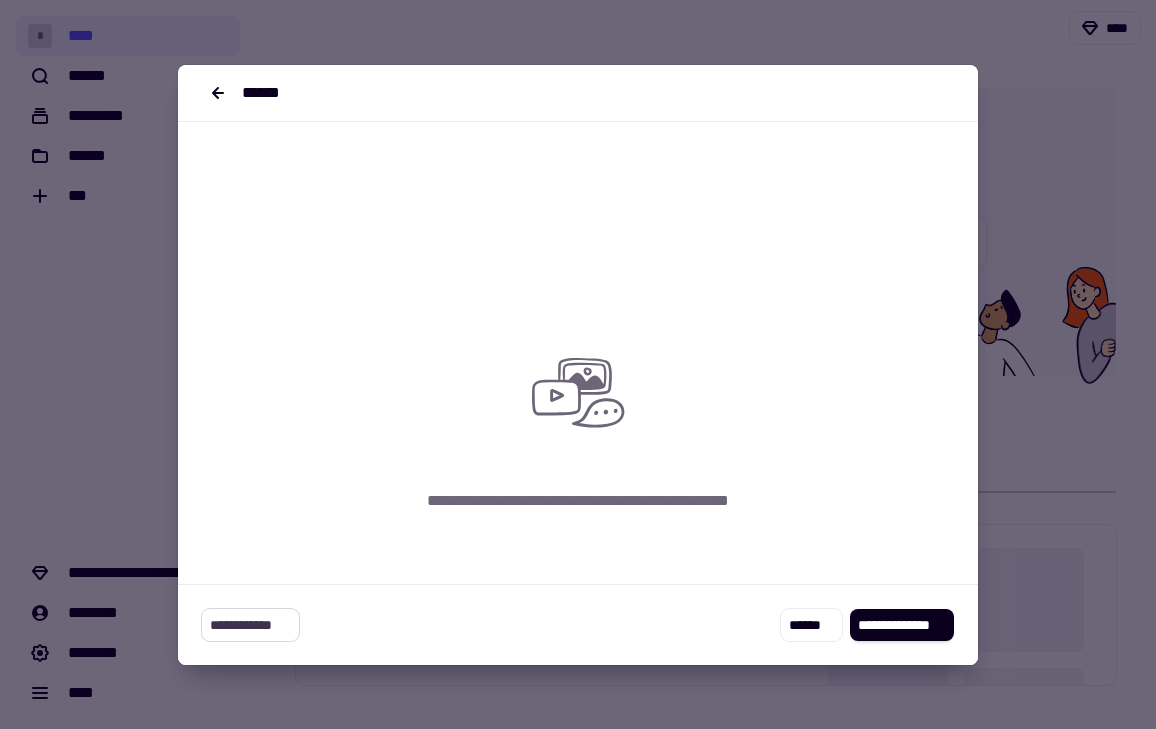 click on "**********" 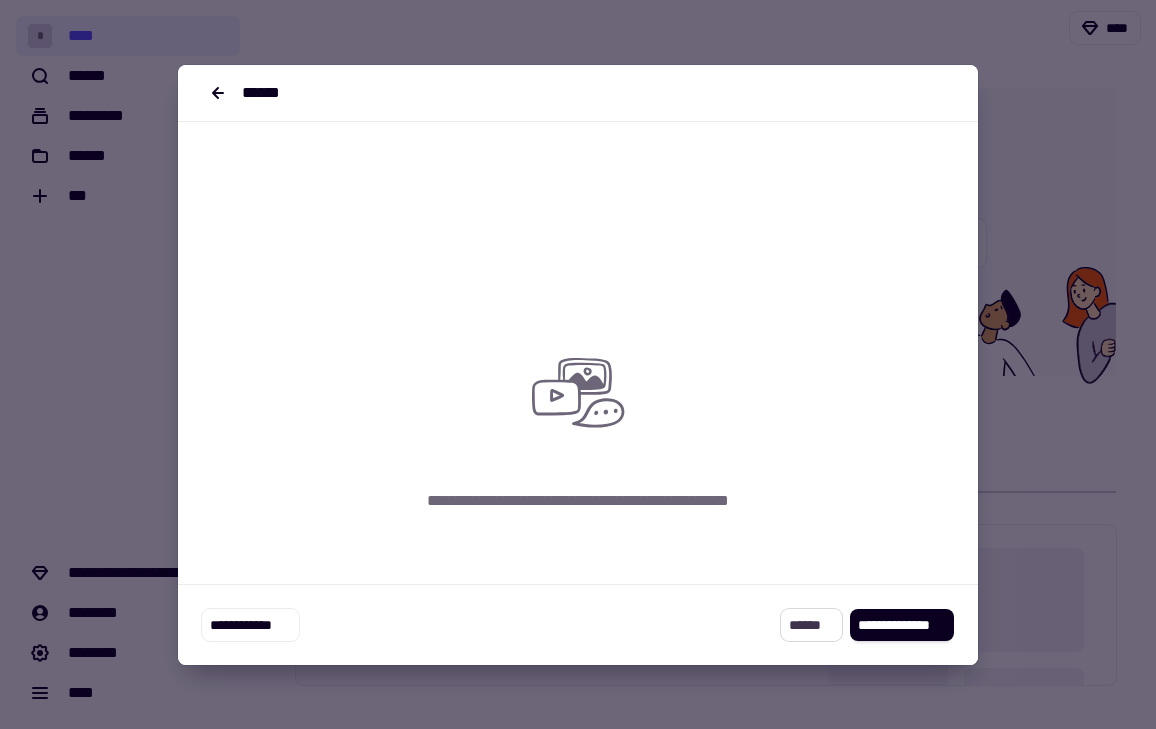 click on "******" 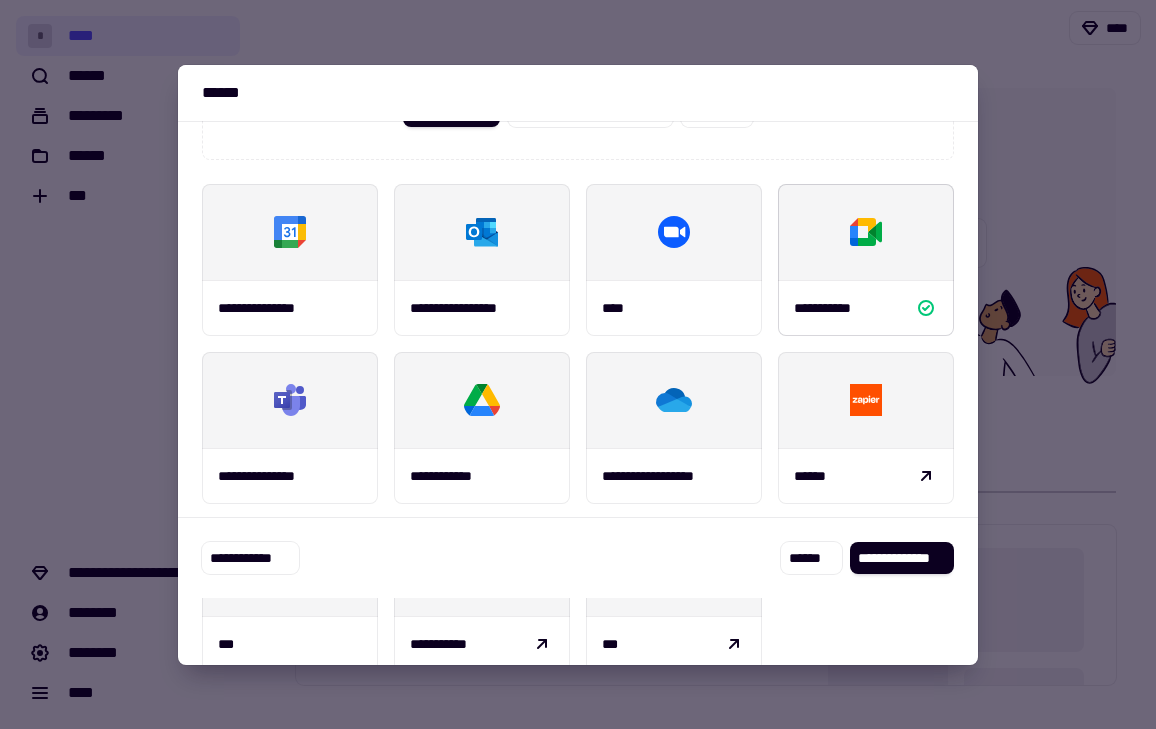 click at bounding box center [866, 232] 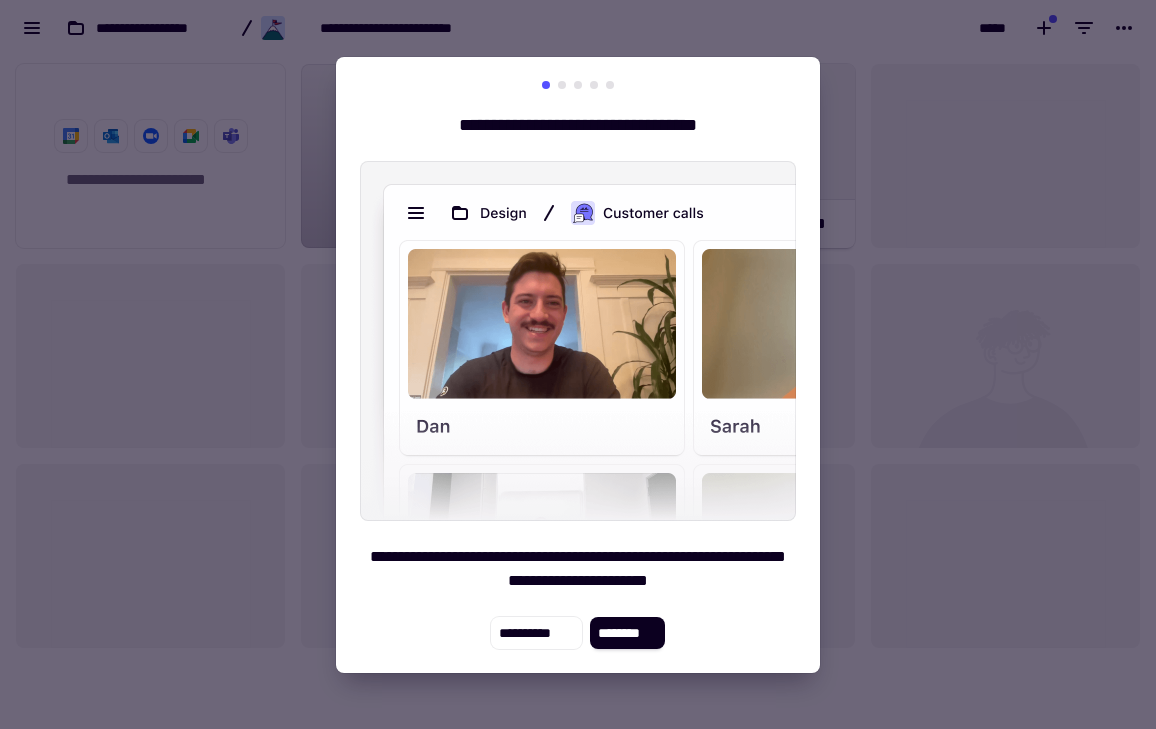 scroll, scrollTop: 1, scrollLeft: 1, axis: both 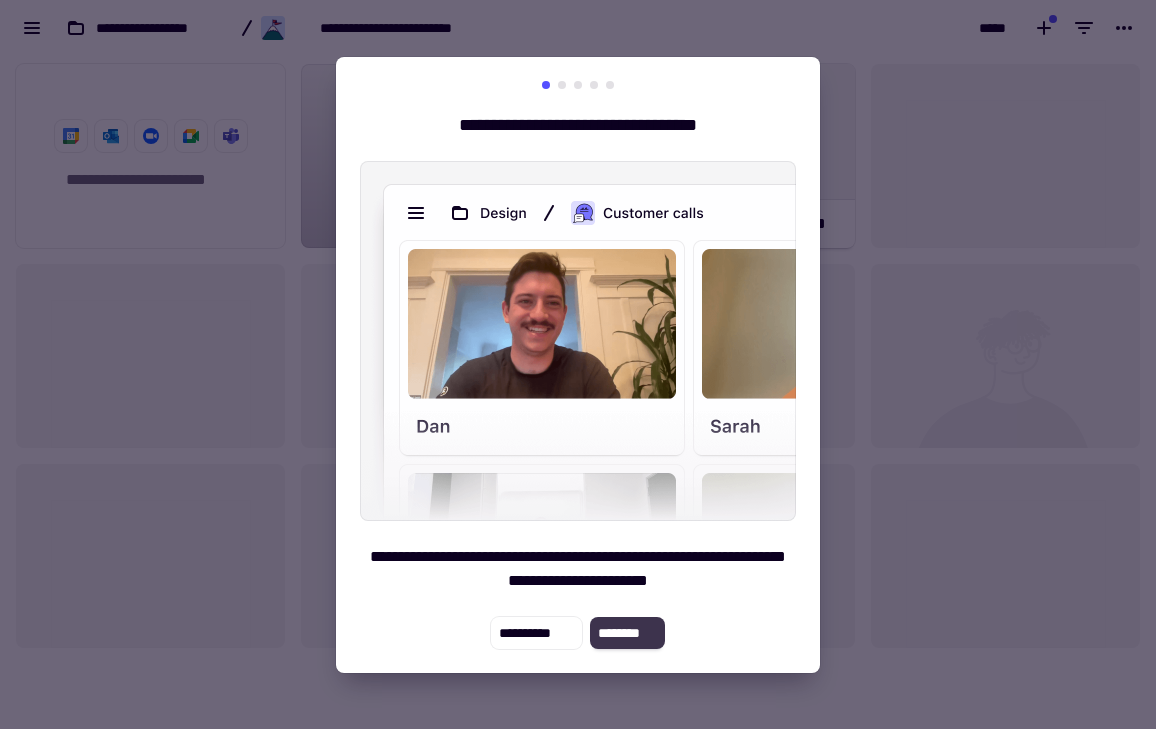 click on "********" 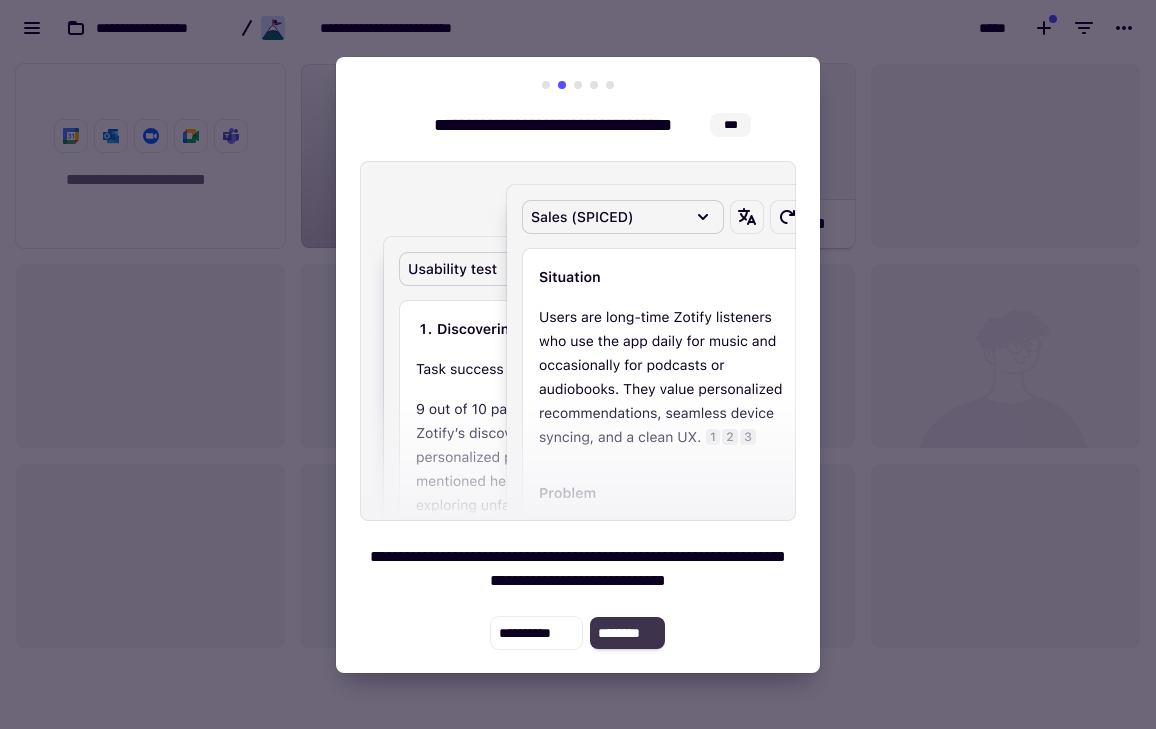 click on "********" 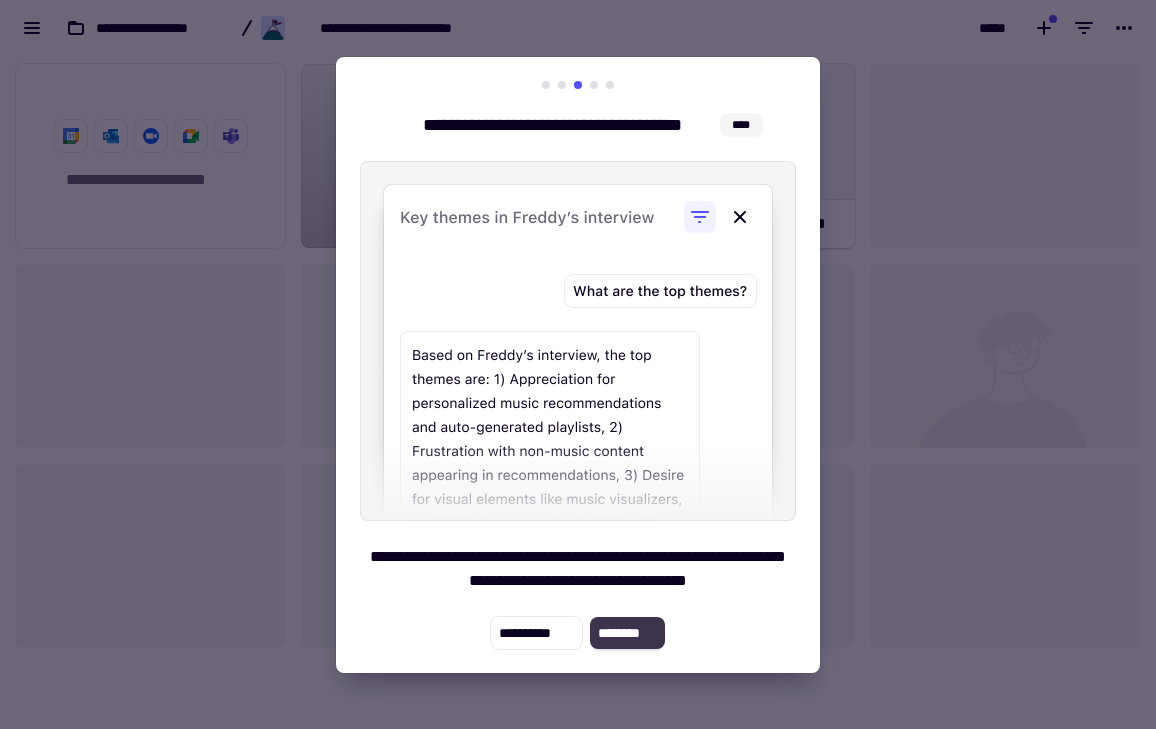 click on "********" 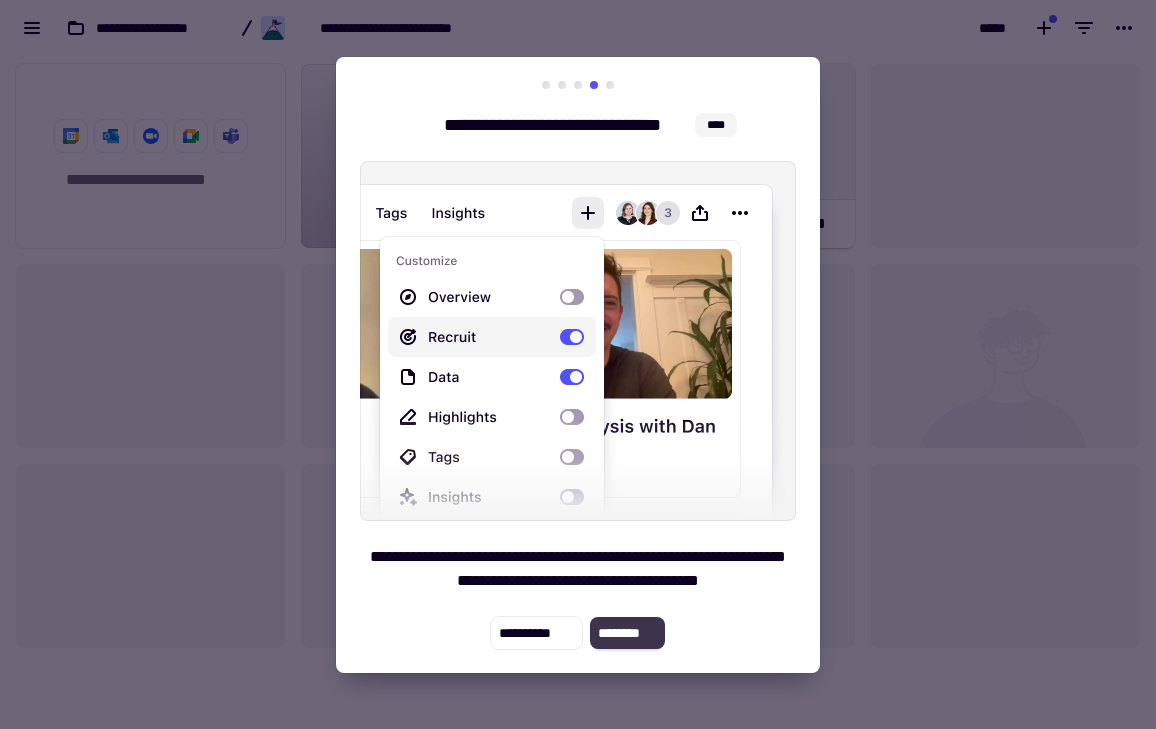 click on "********" 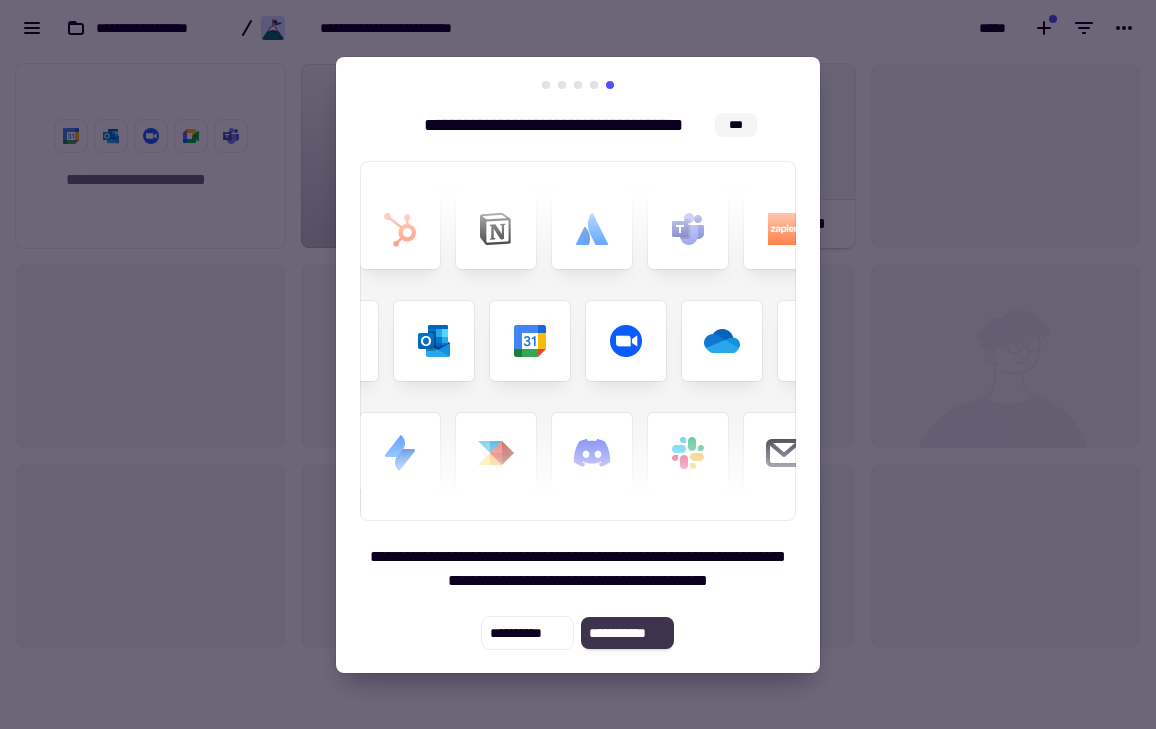 click on "**********" 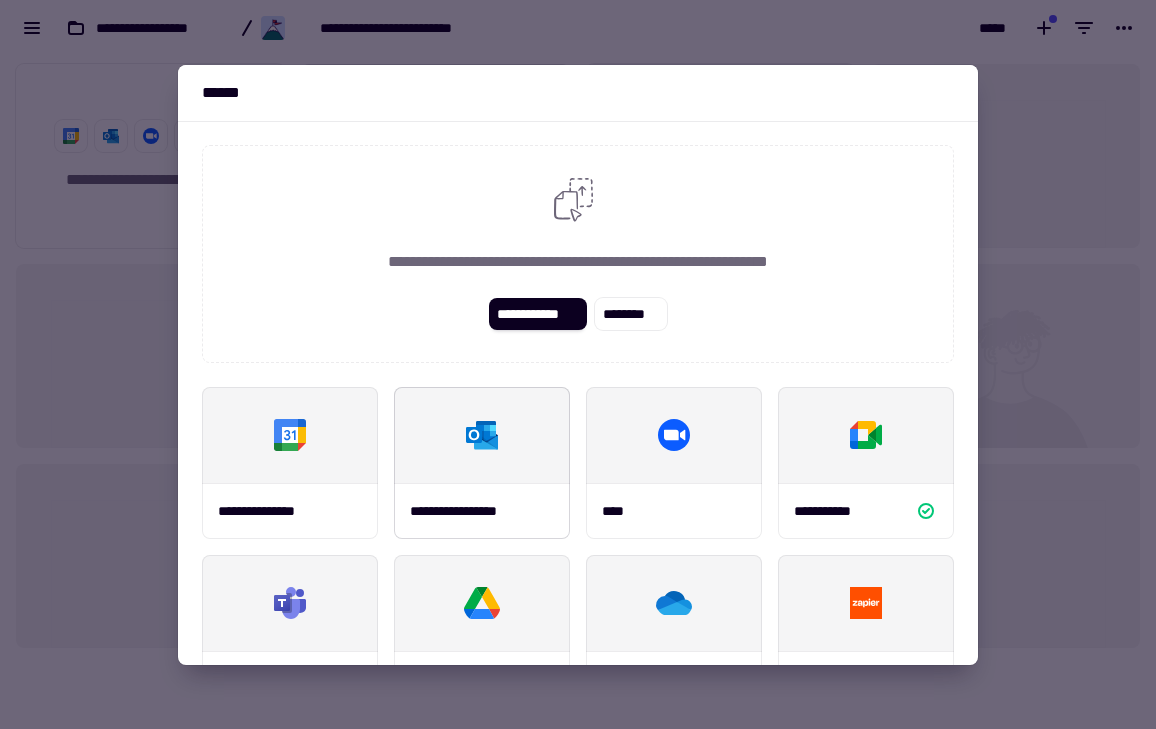 scroll, scrollTop: 96, scrollLeft: 0, axis: vertical 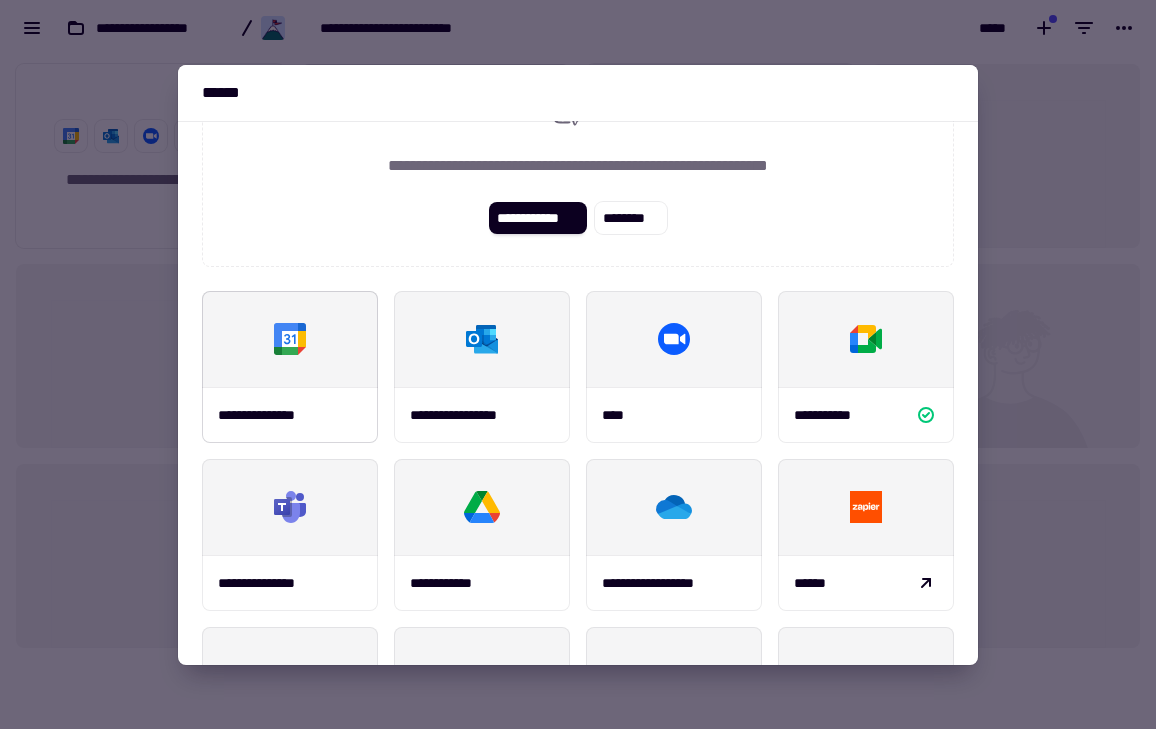 click at bounding box center [290, 339] 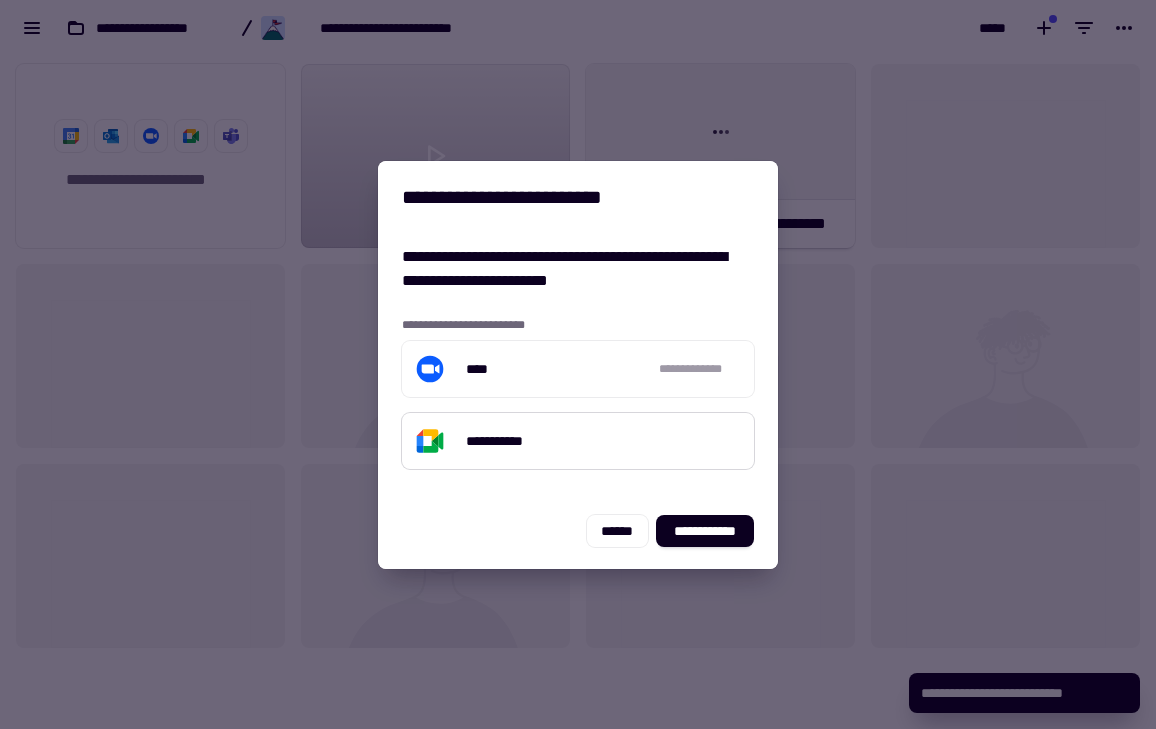 click on "**********" at bounding box center (578, 441) 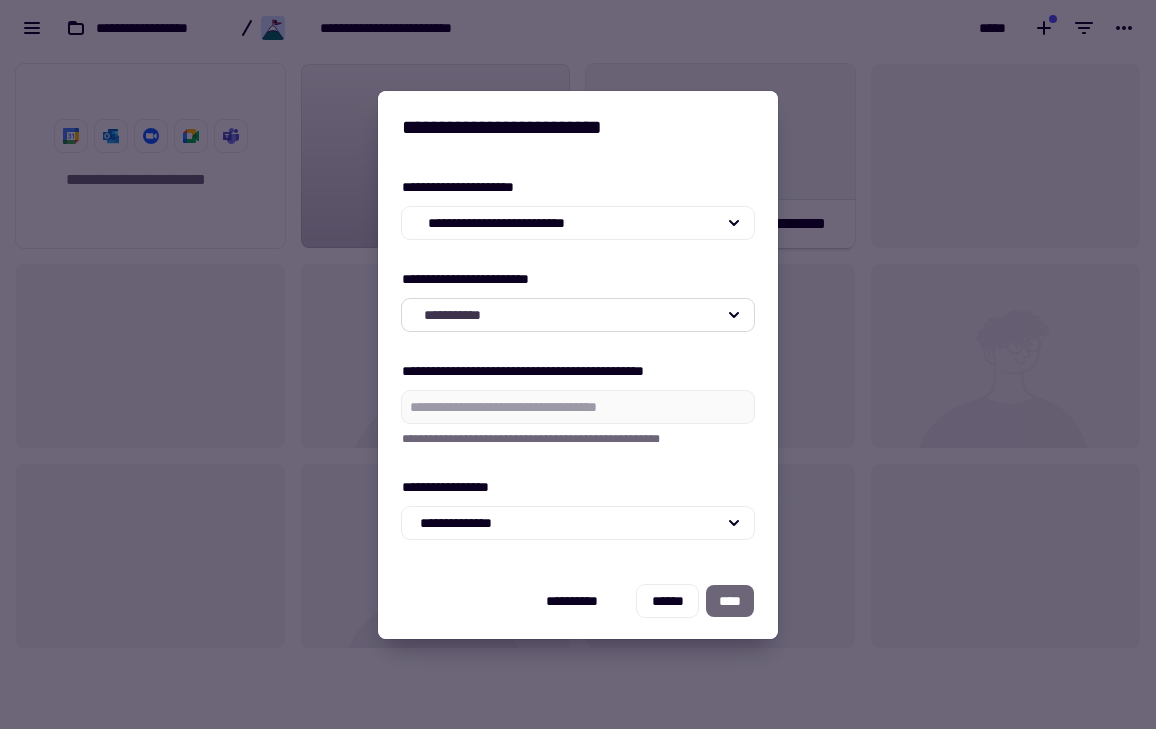 click on "**********" 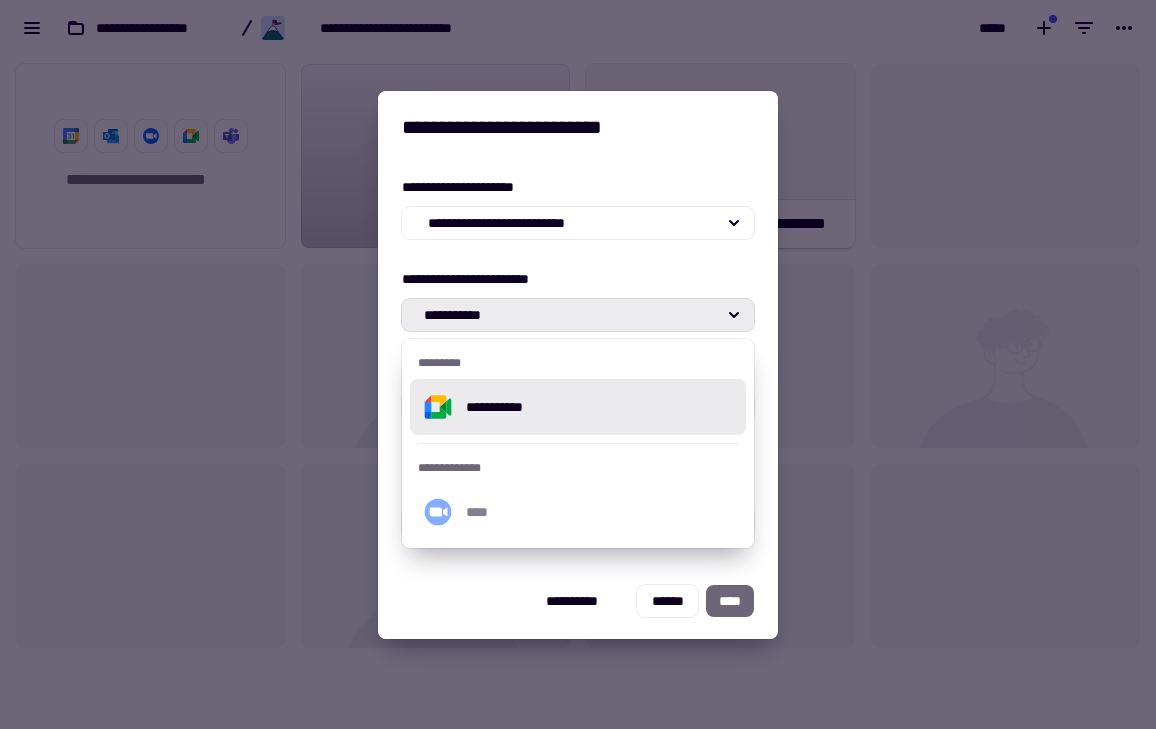 click on "**********" at bounding box center (578, 363) 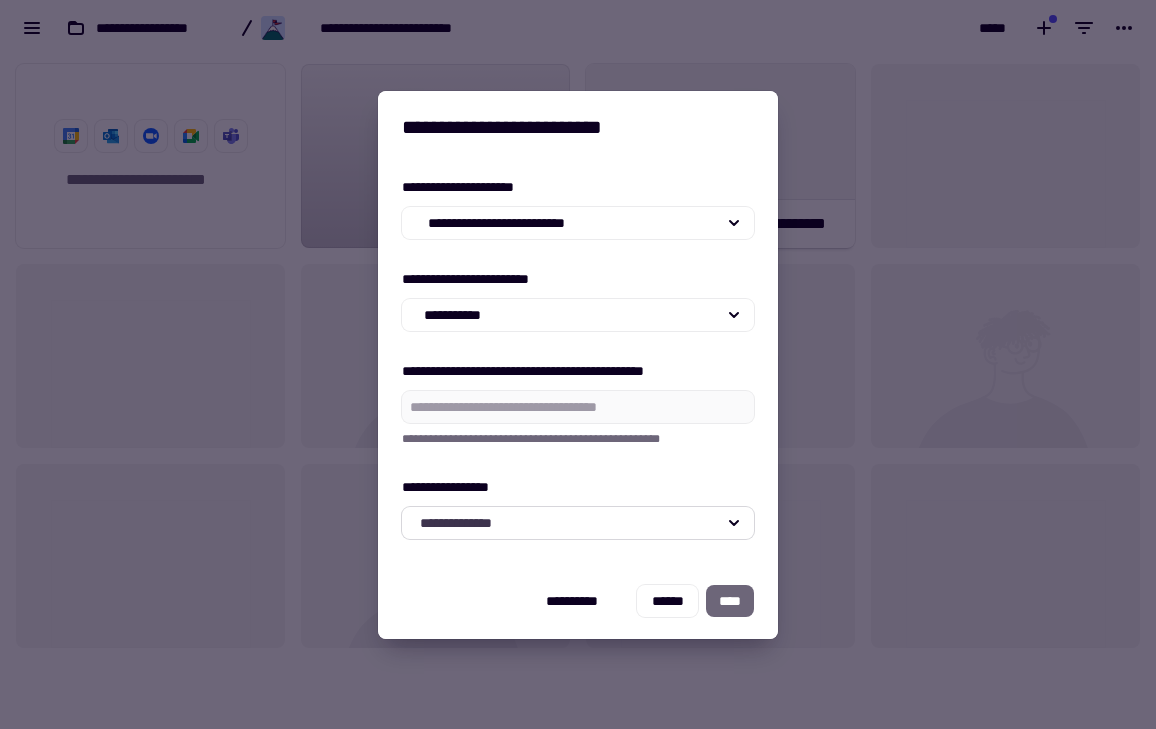 click on "**********" 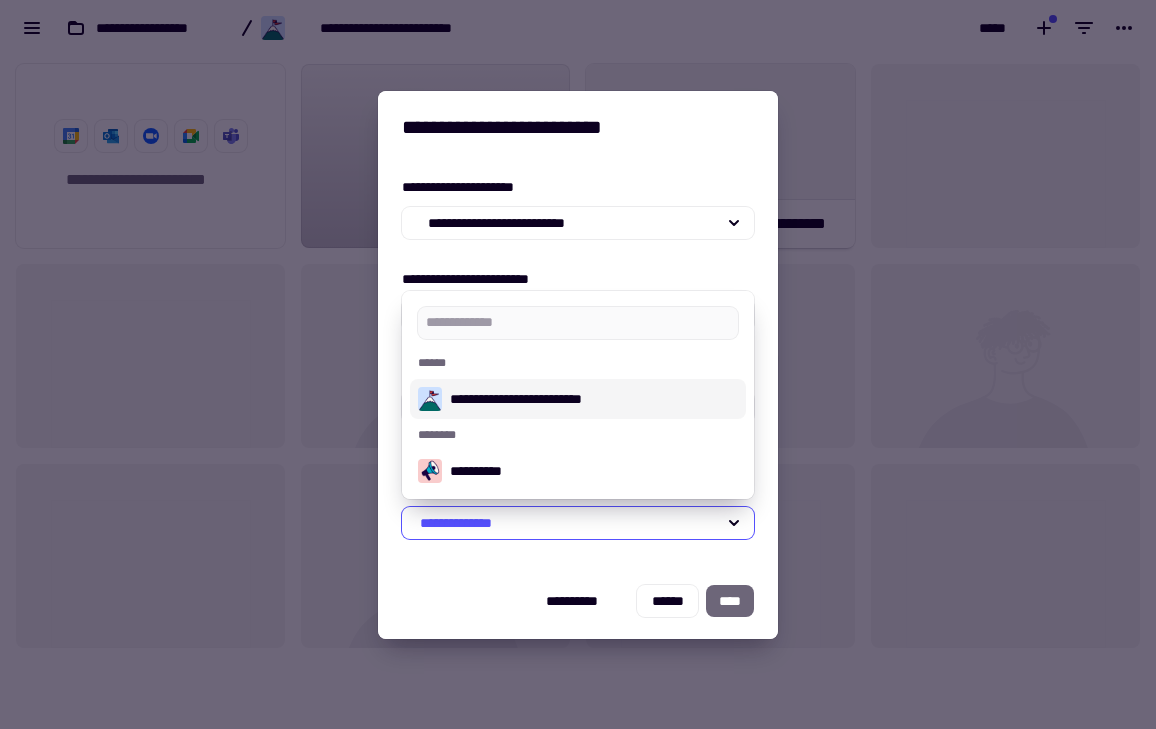 click on "**********" at bounding box center [594, 399] 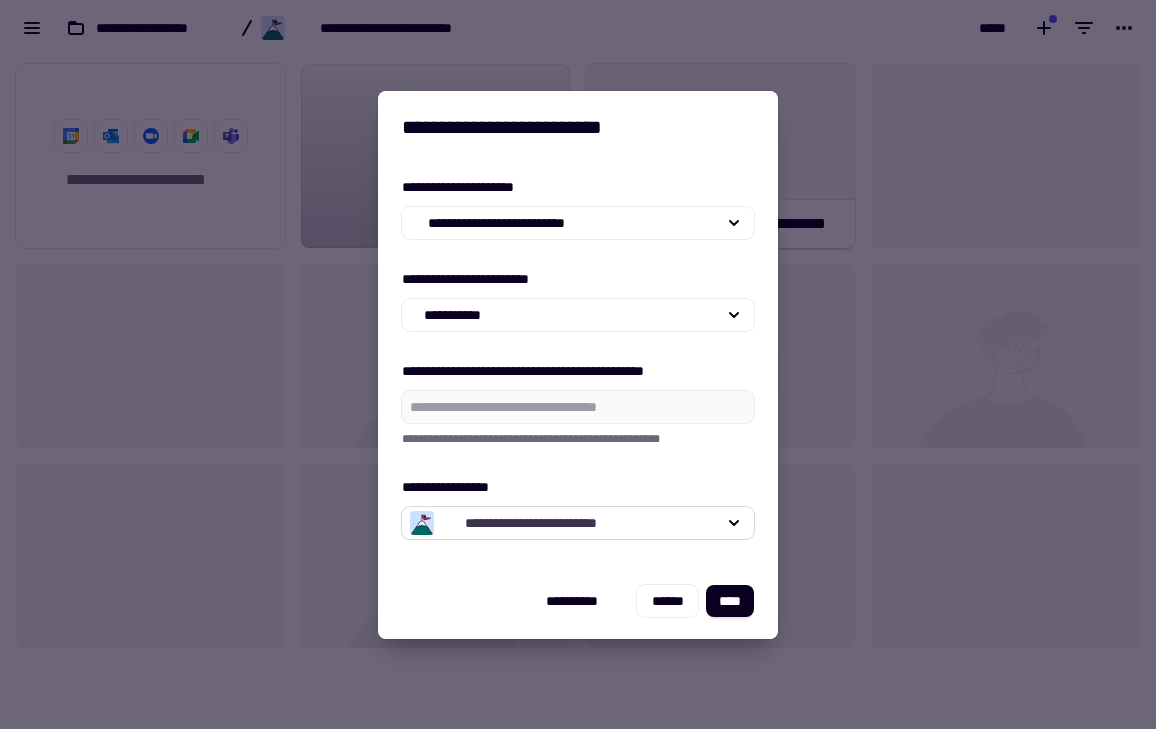 click on "**********" 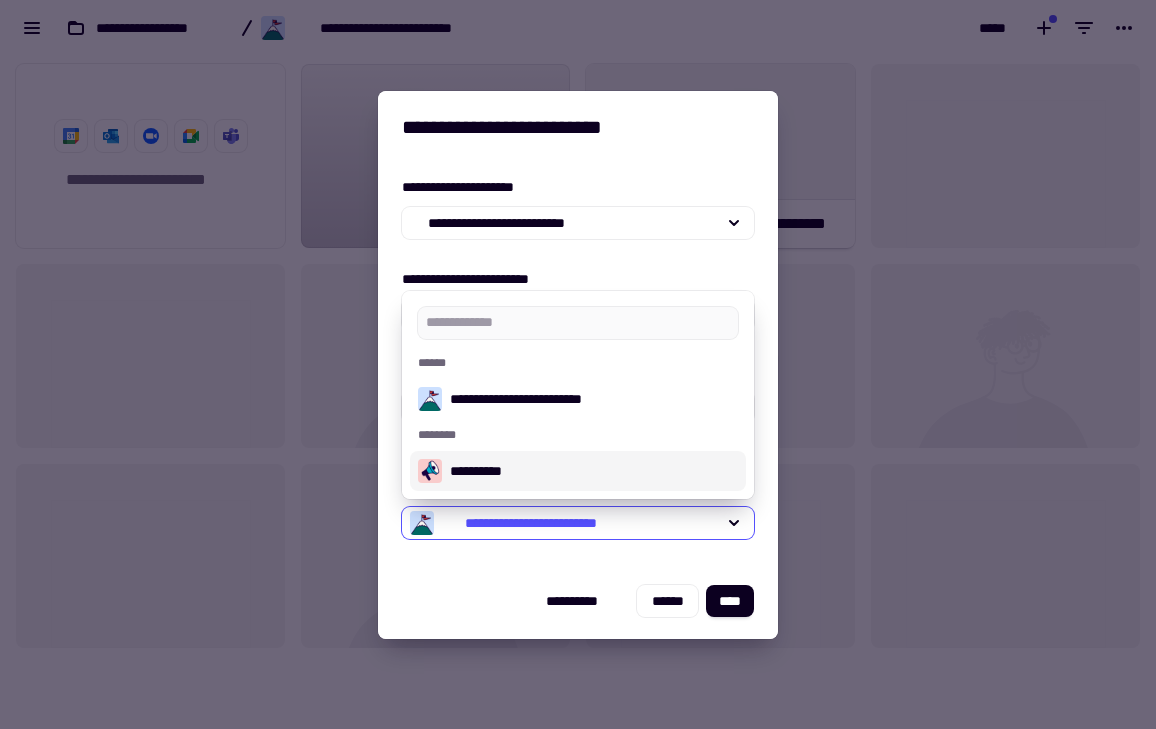 click on "**********" at bounding box center [594, 471] 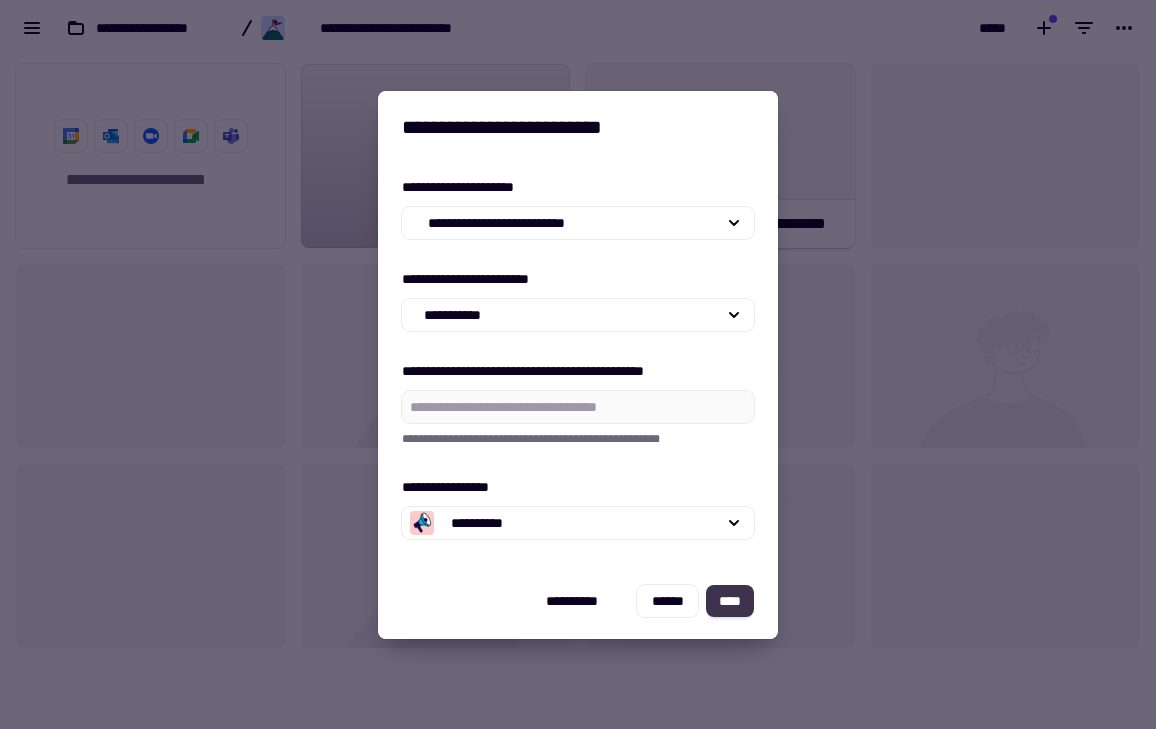 click on "****" 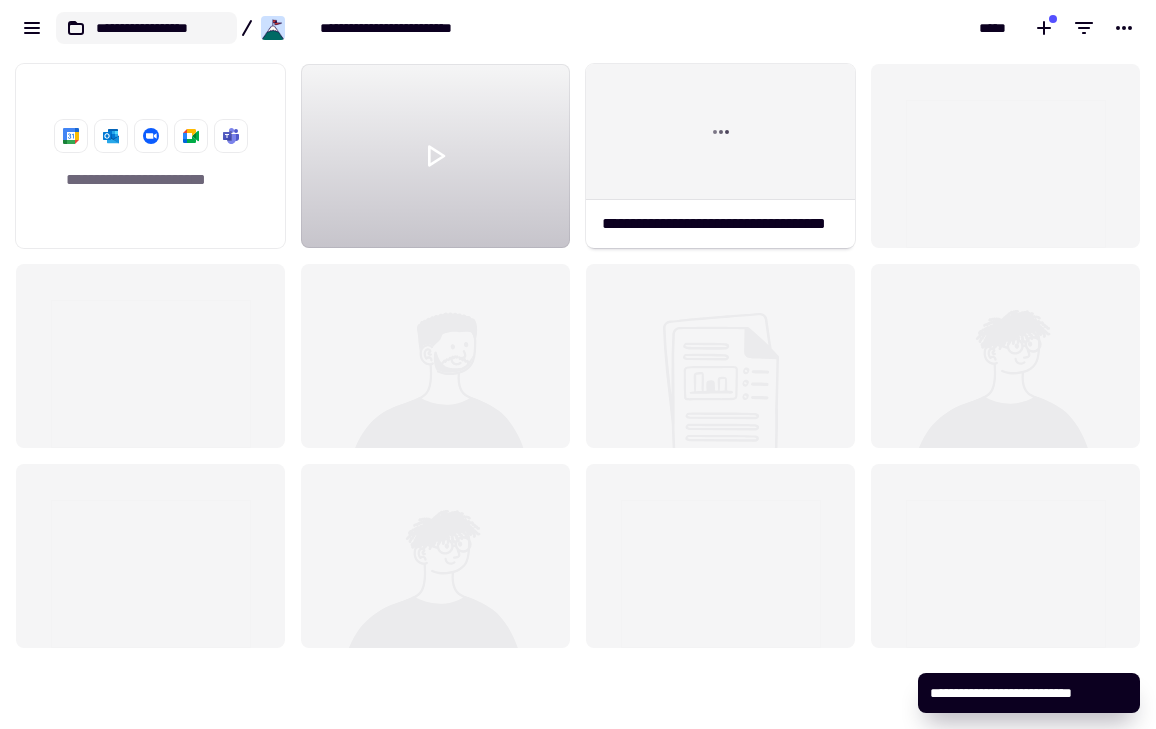 click on "**********" 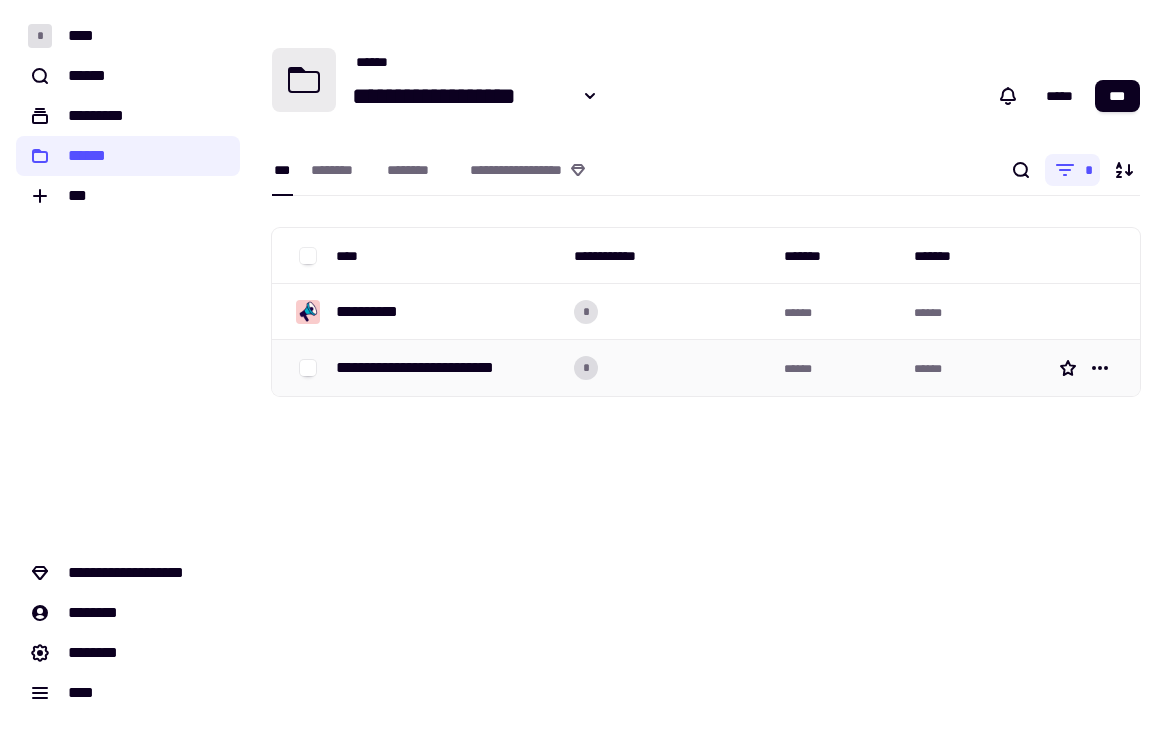 click on "**********" at bounding box center (436, 368) 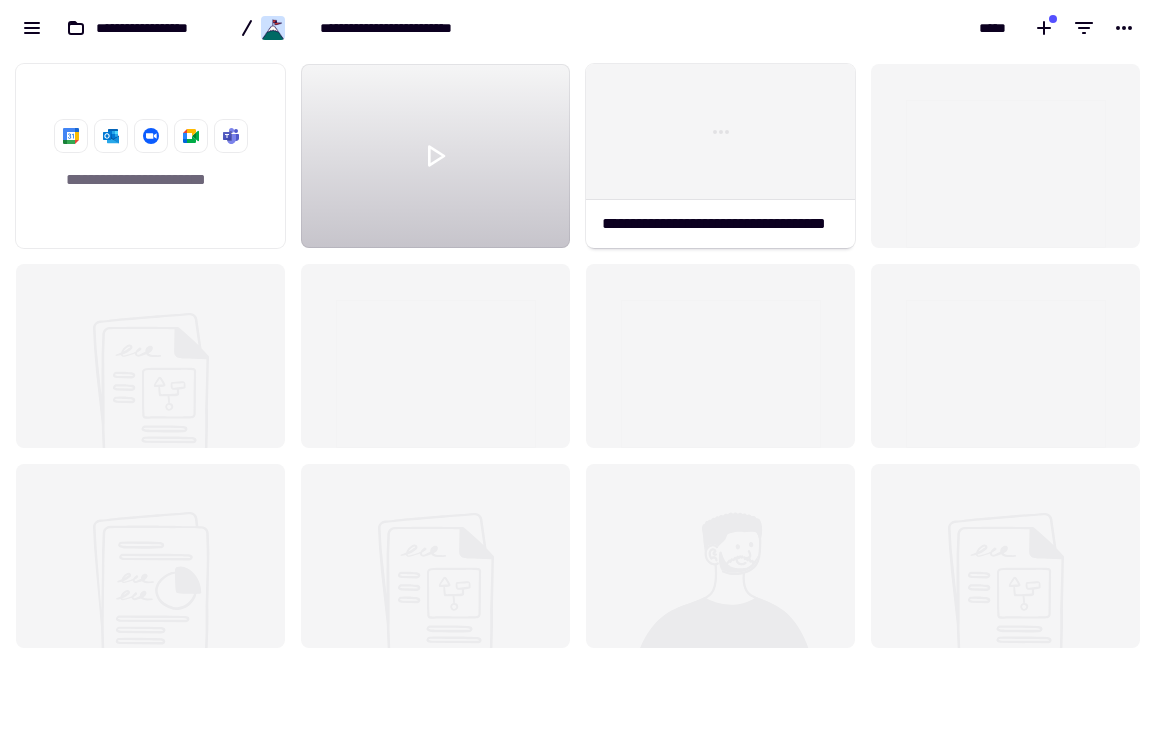 scroll, scrollTop: 1, scrollLeft: 1, axis: both 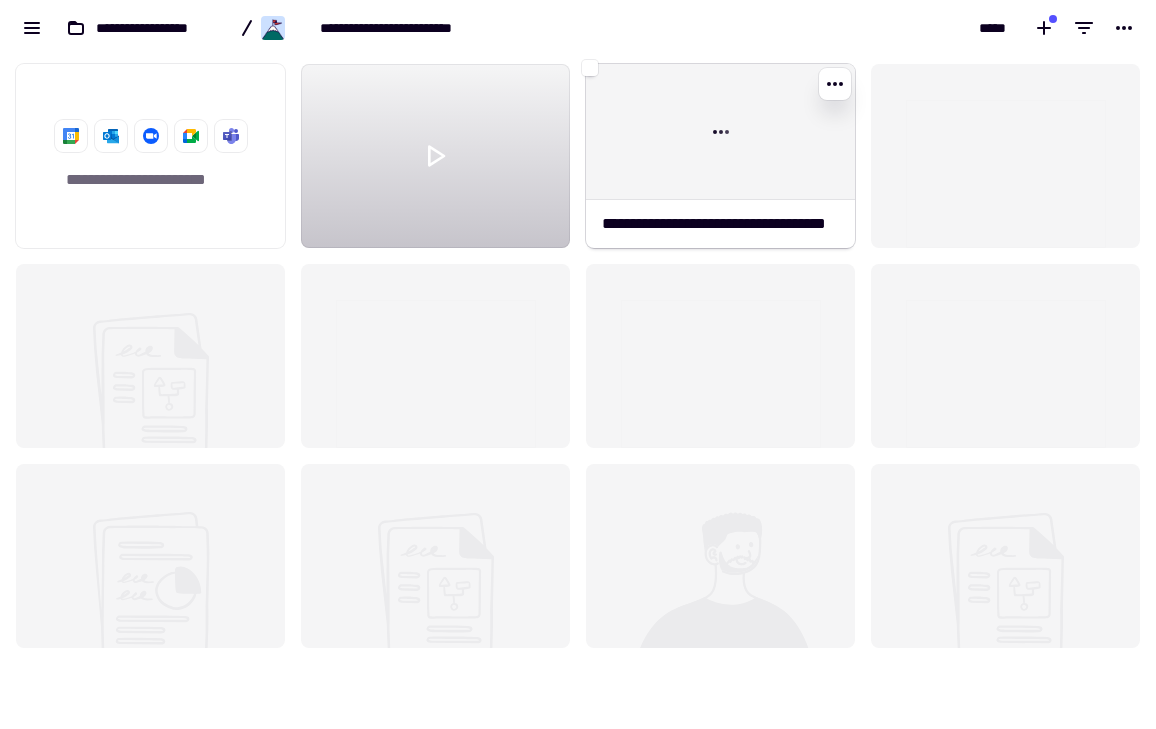 click 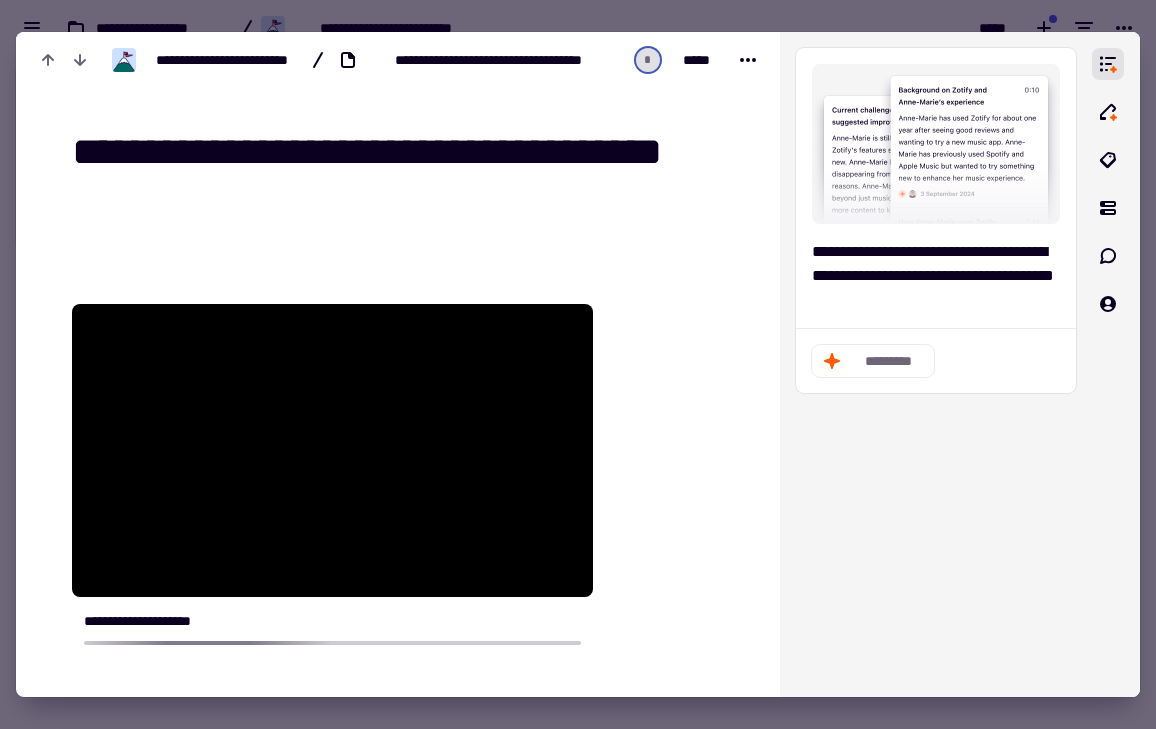 click at bounding box center (578, 364) 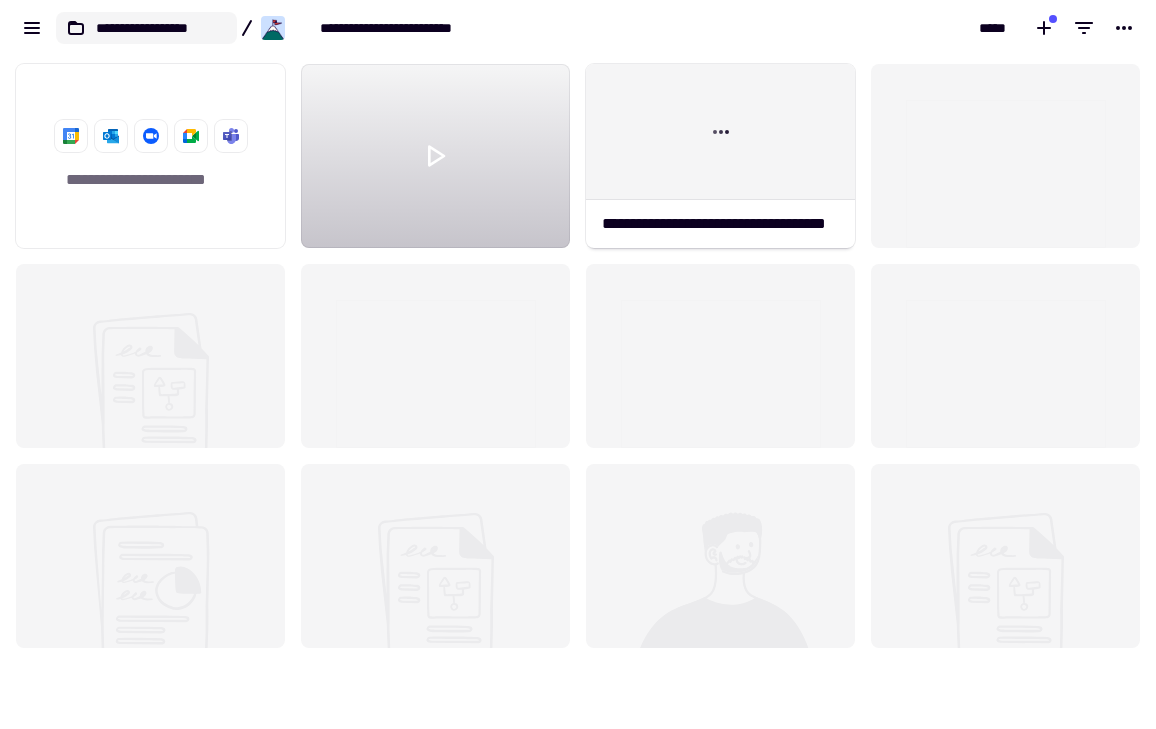 click on "**********" 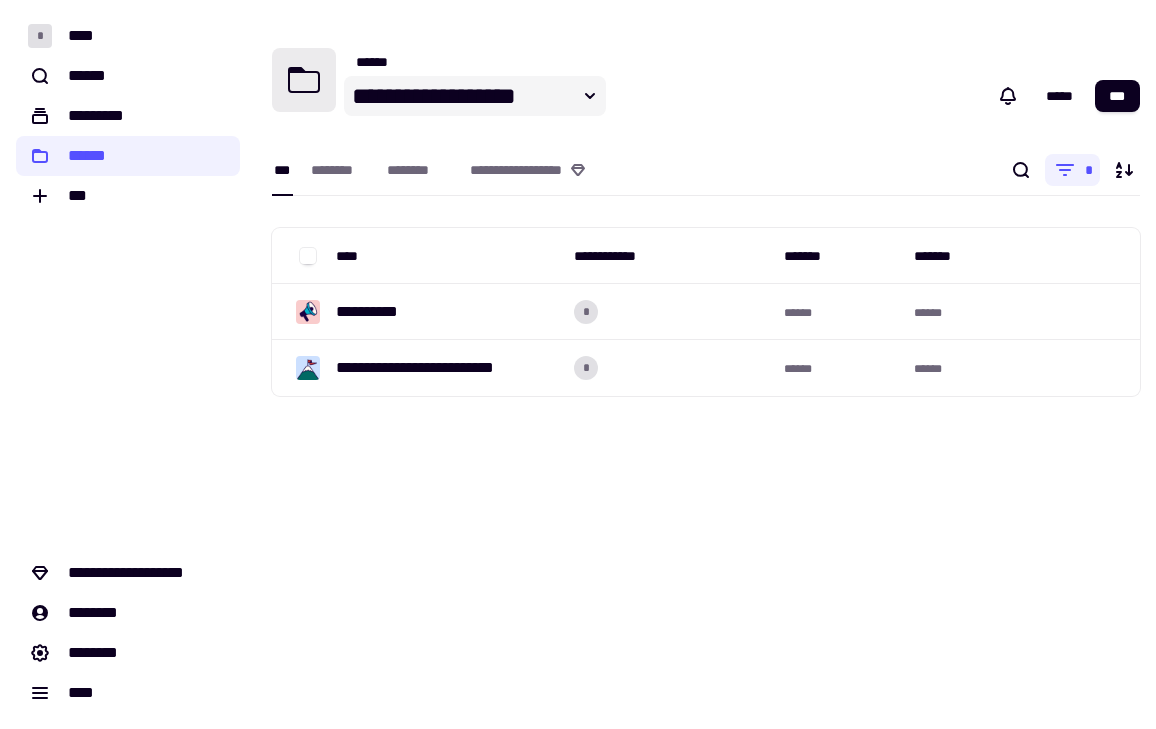 click 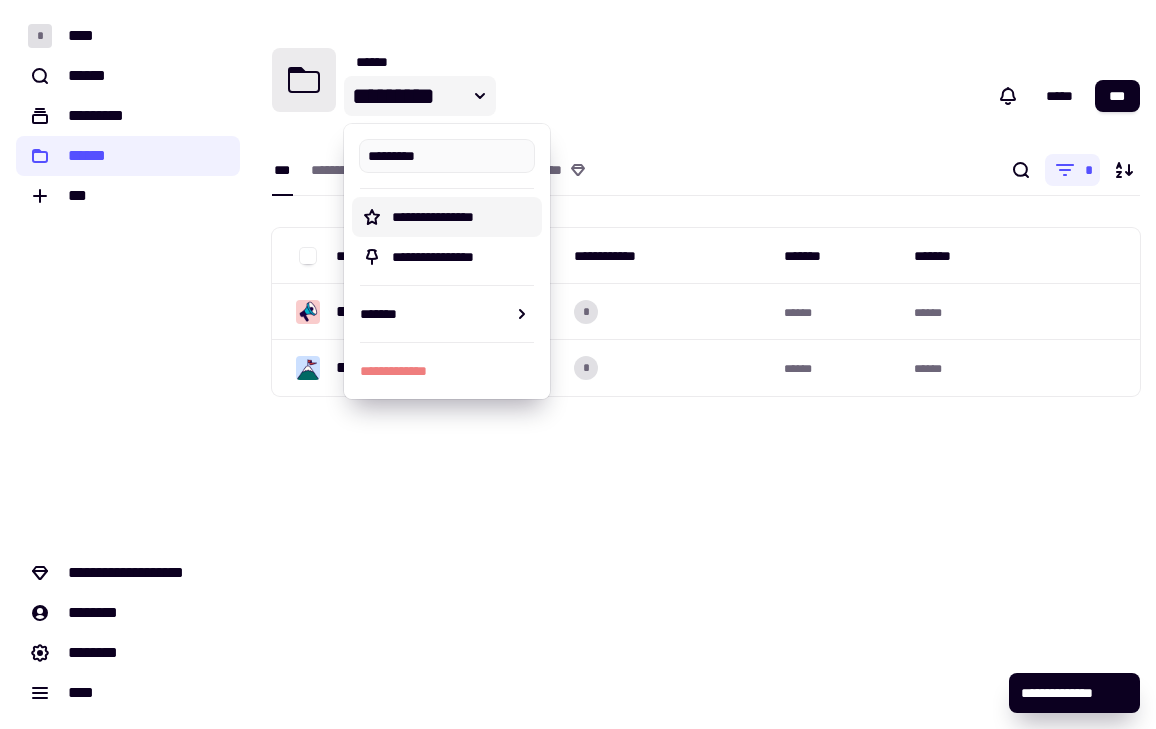 type on "*********" 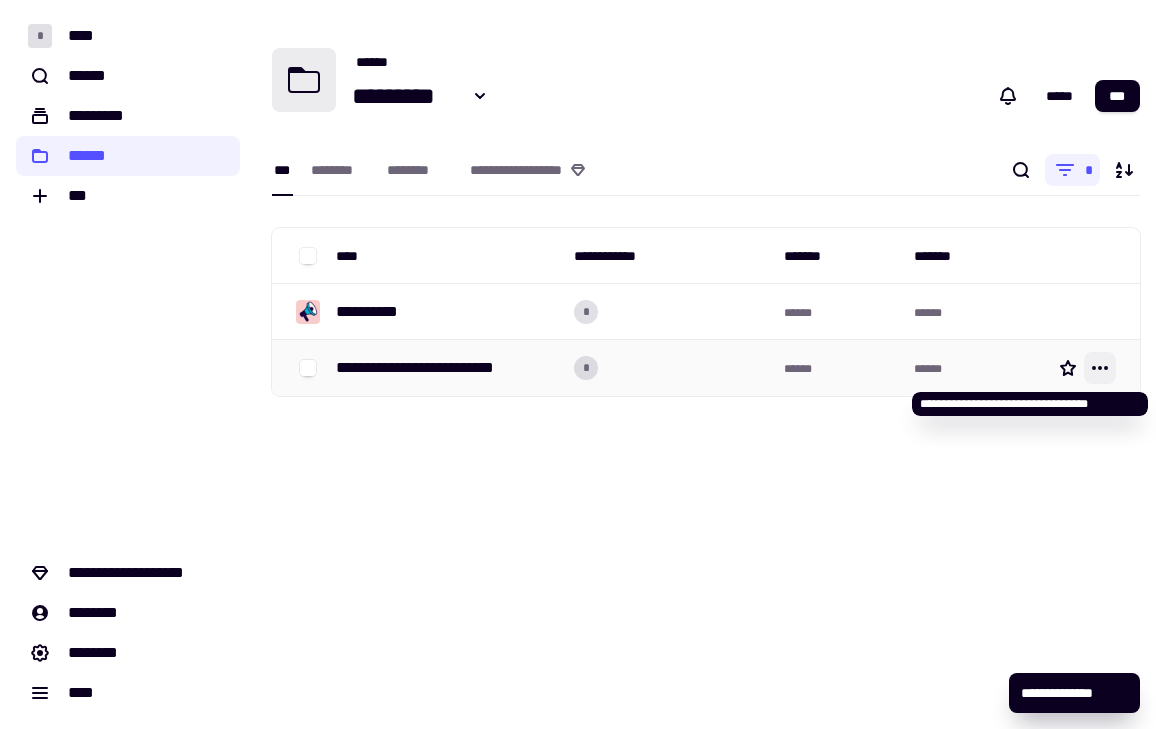 click 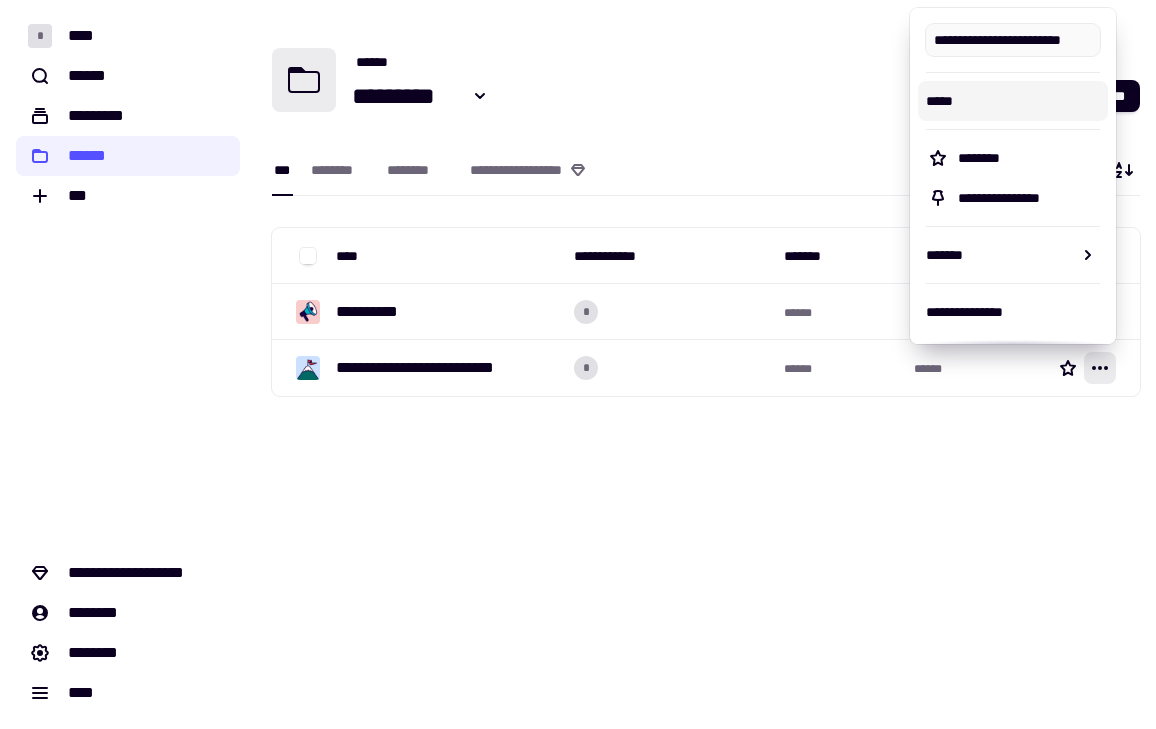 scroll, scrollTop: 0, scrollLeft: 13, axis: horizontal 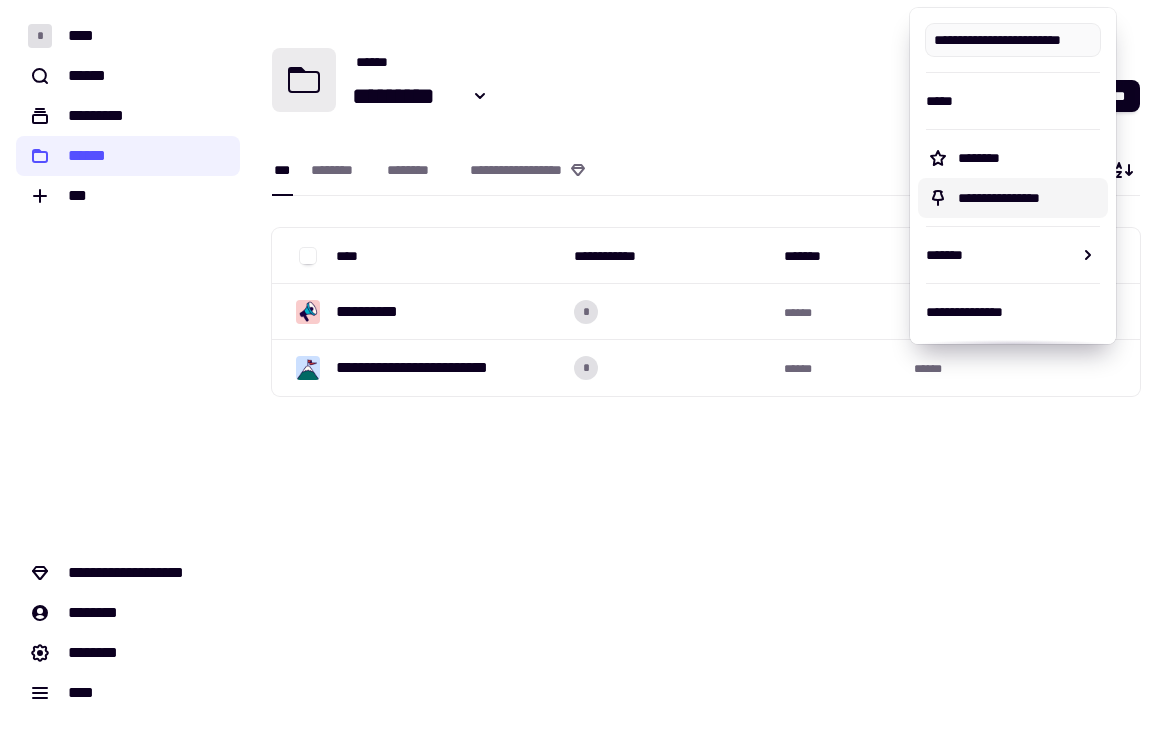 click on "**********" at bounding box center (706, 230) 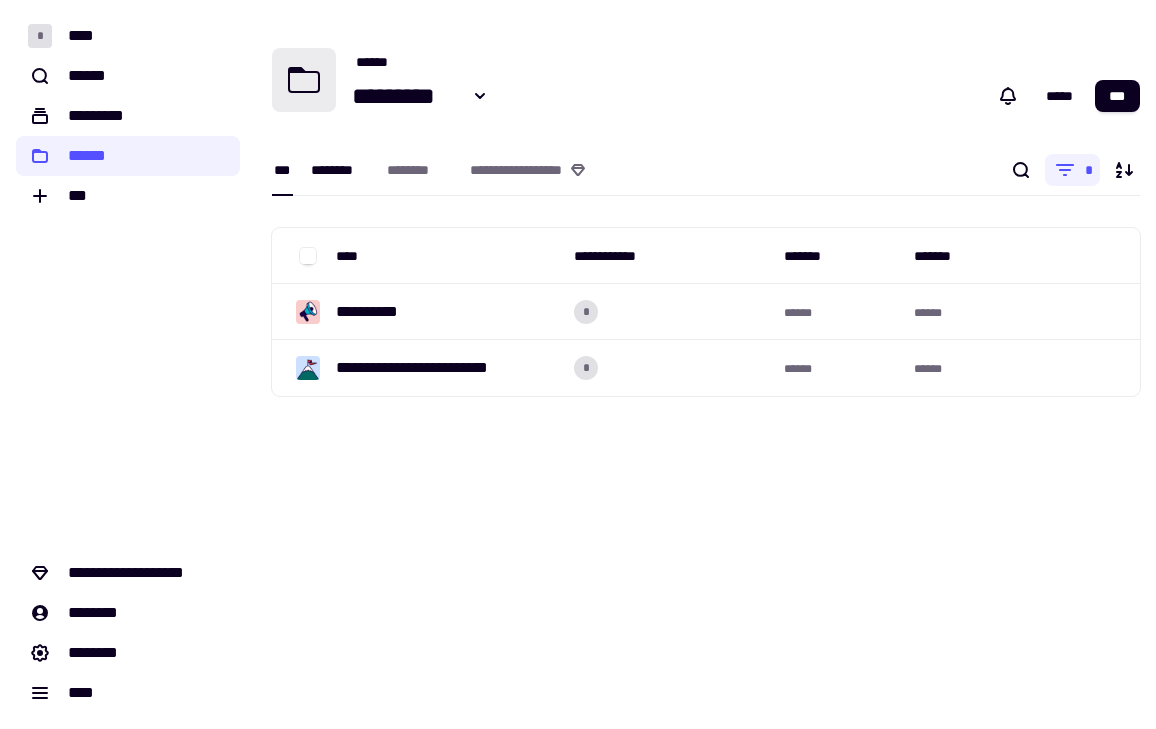 click on "********" at bounding box center (339, 170) 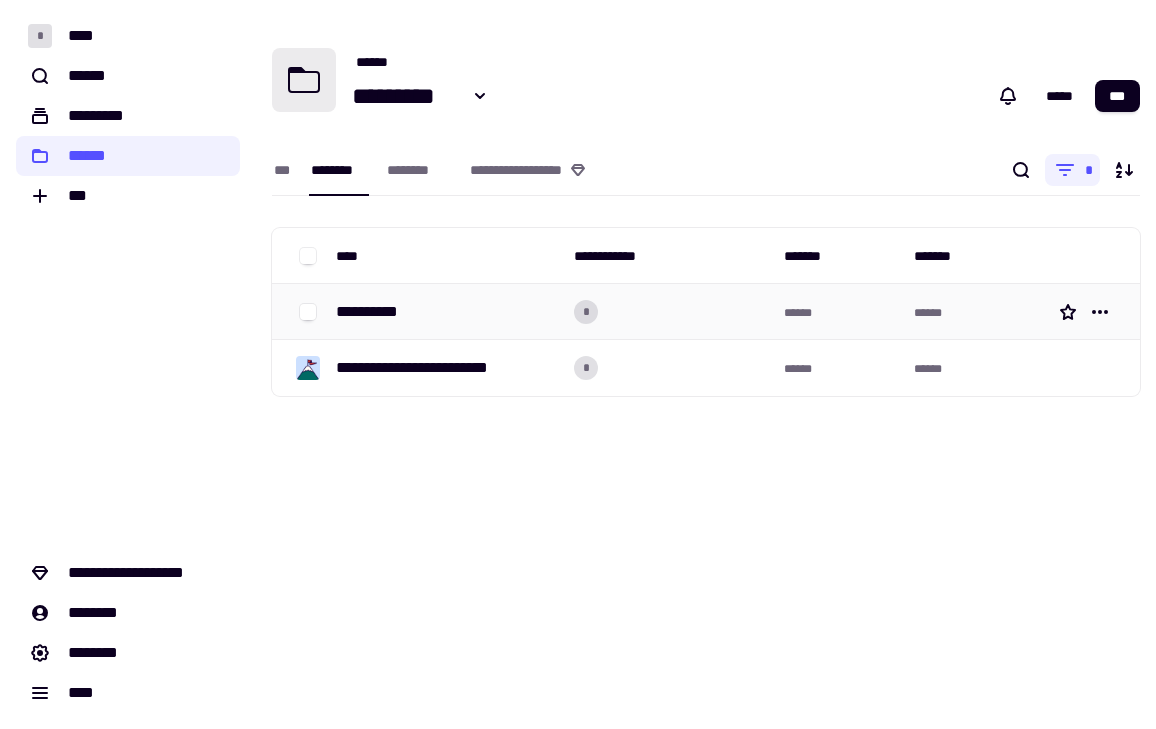 click on "**********" at bounding box center (375, 312) 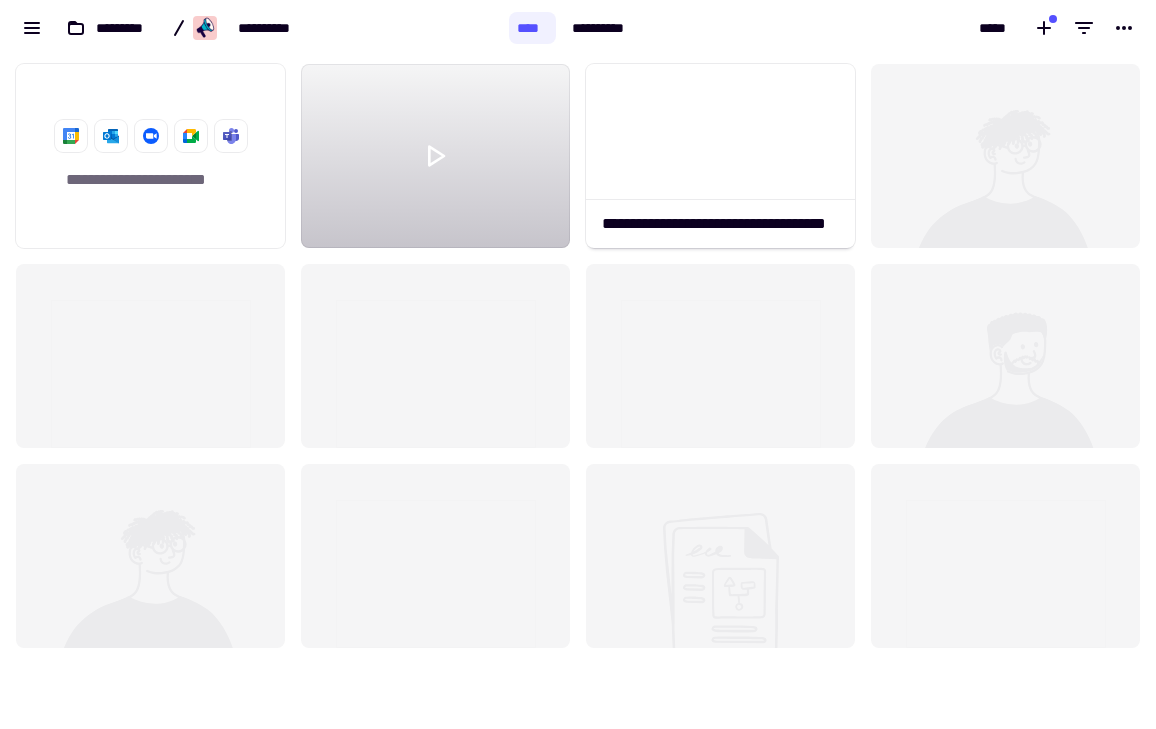 scroll, scrollTop: 1, scrollLeft: 1, axis: both 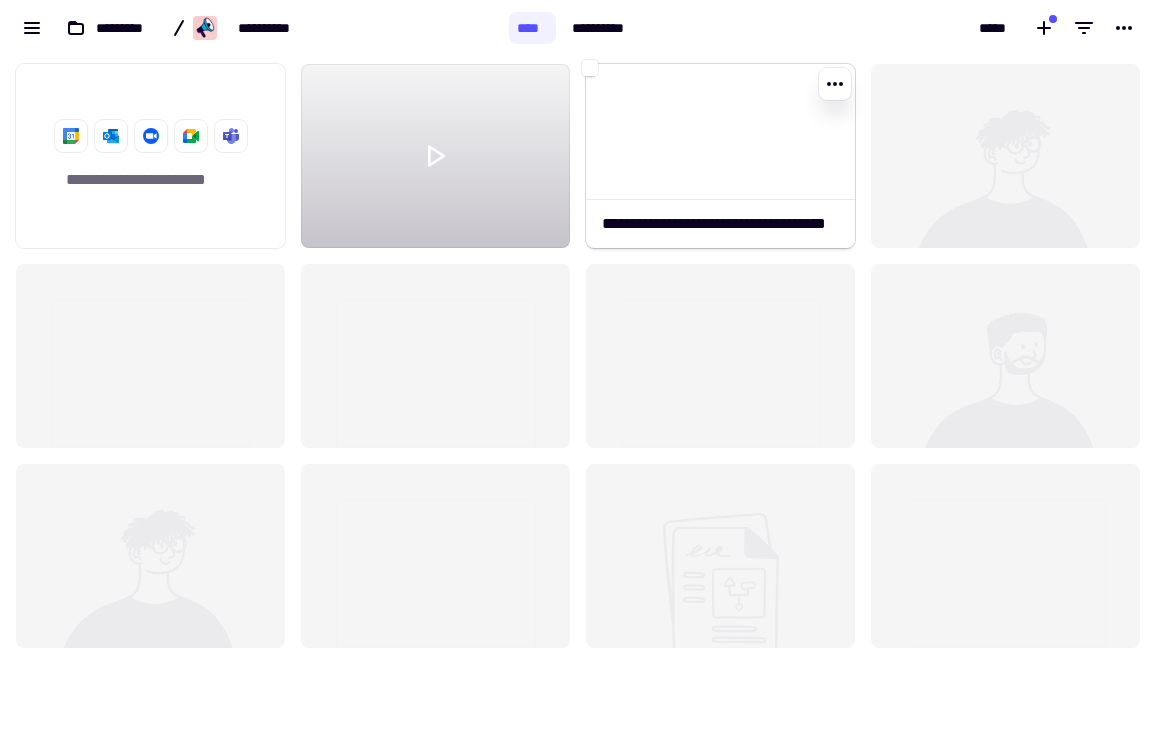 click 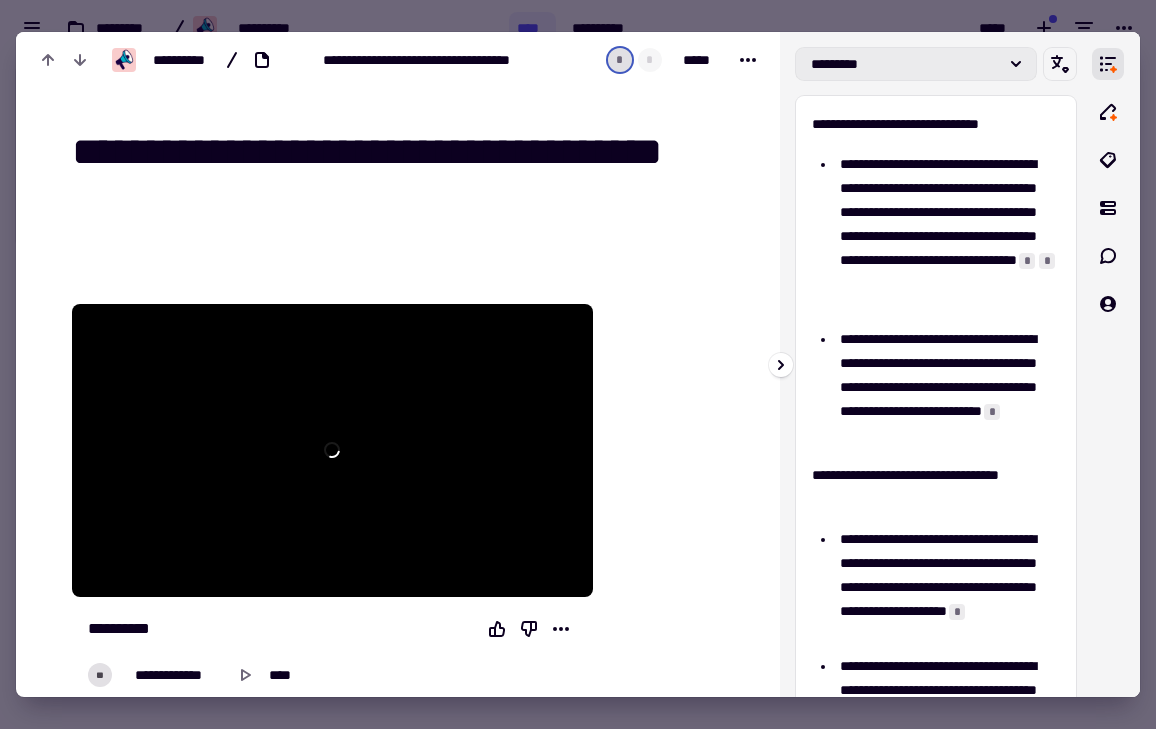 click on "*********" 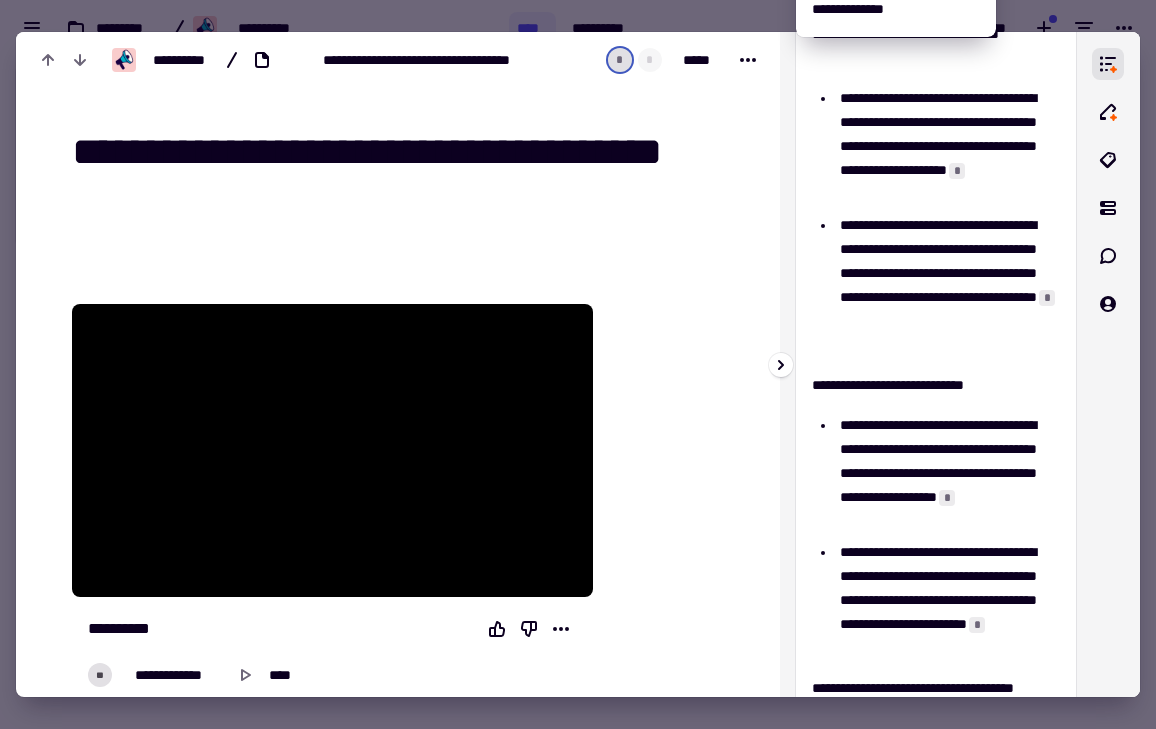 scroll, scrollTop: 716, scrollLeft: 0, axis: vertical 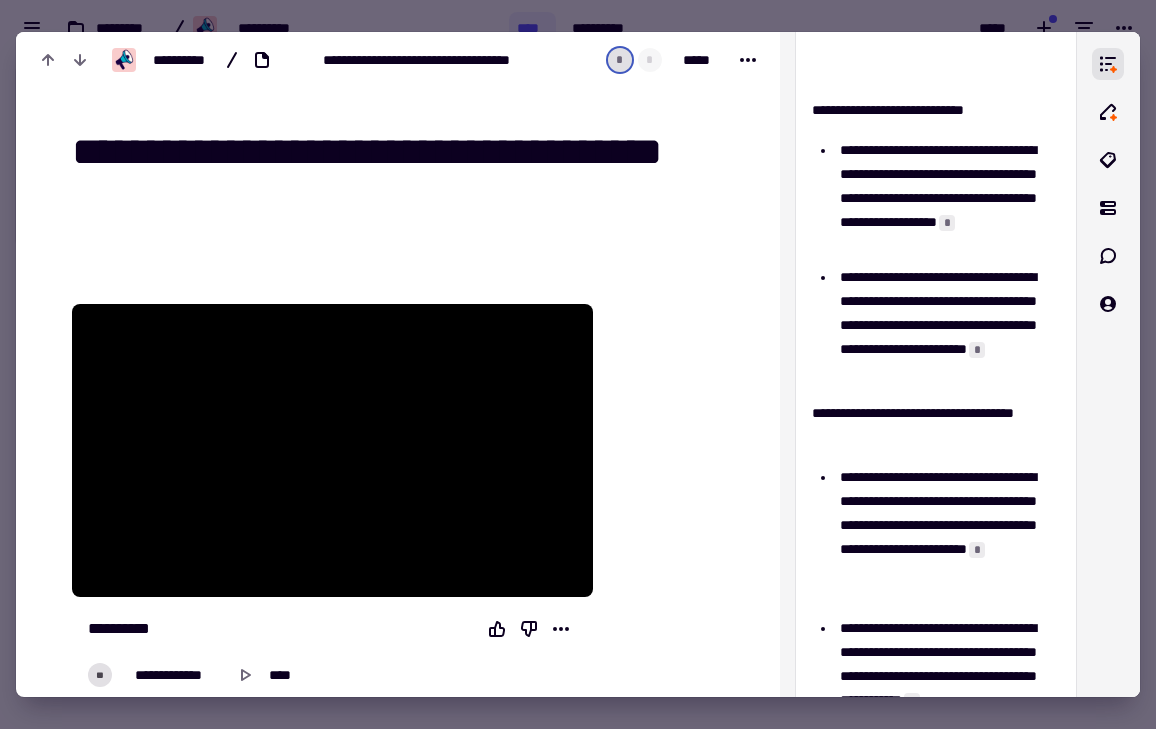 click at bounding box center [578, 364] 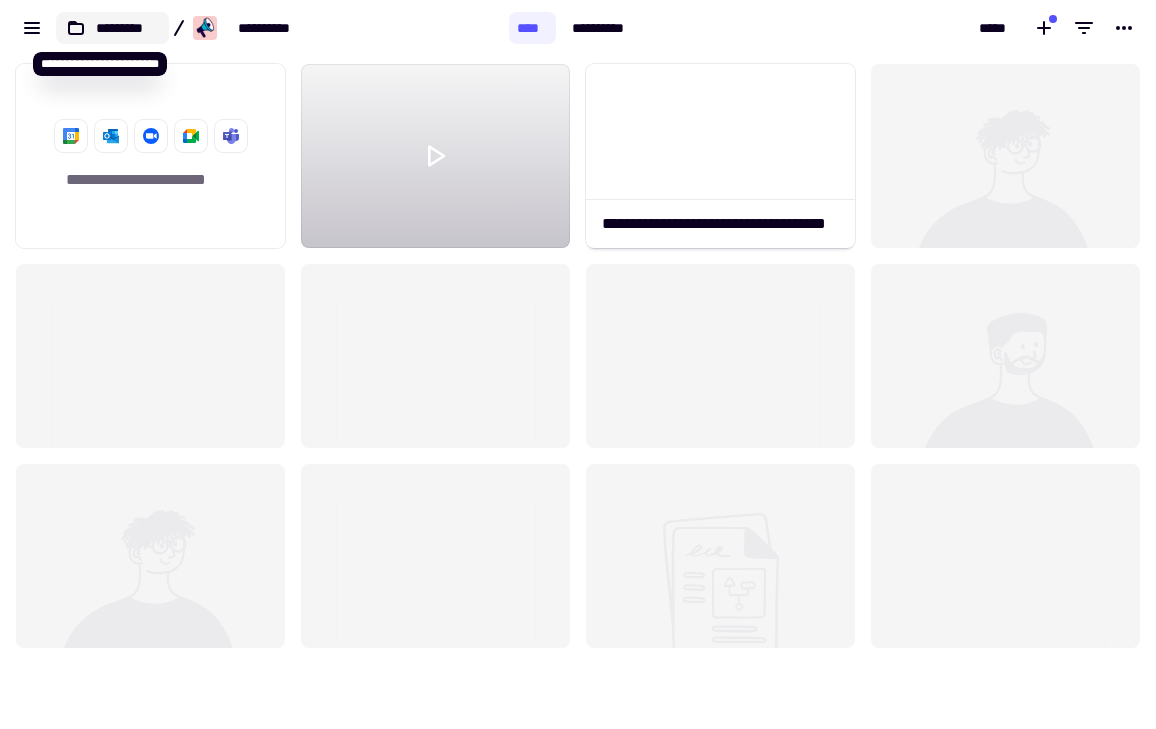 click 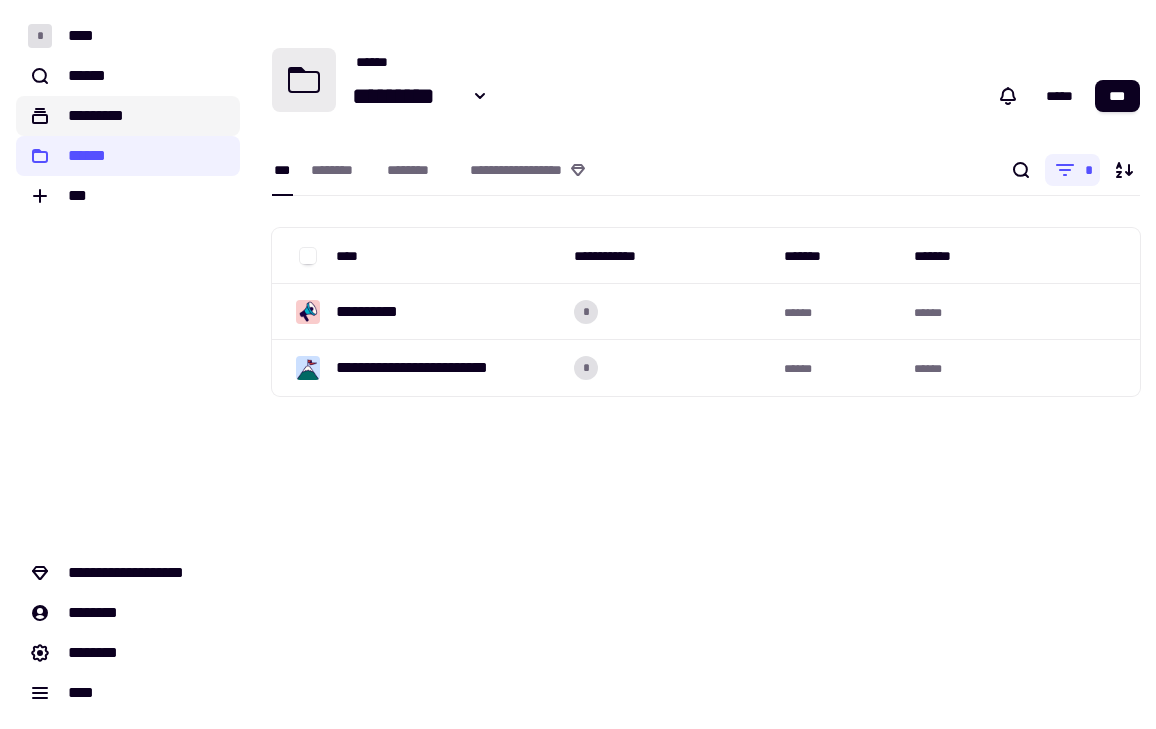 click on "*********" 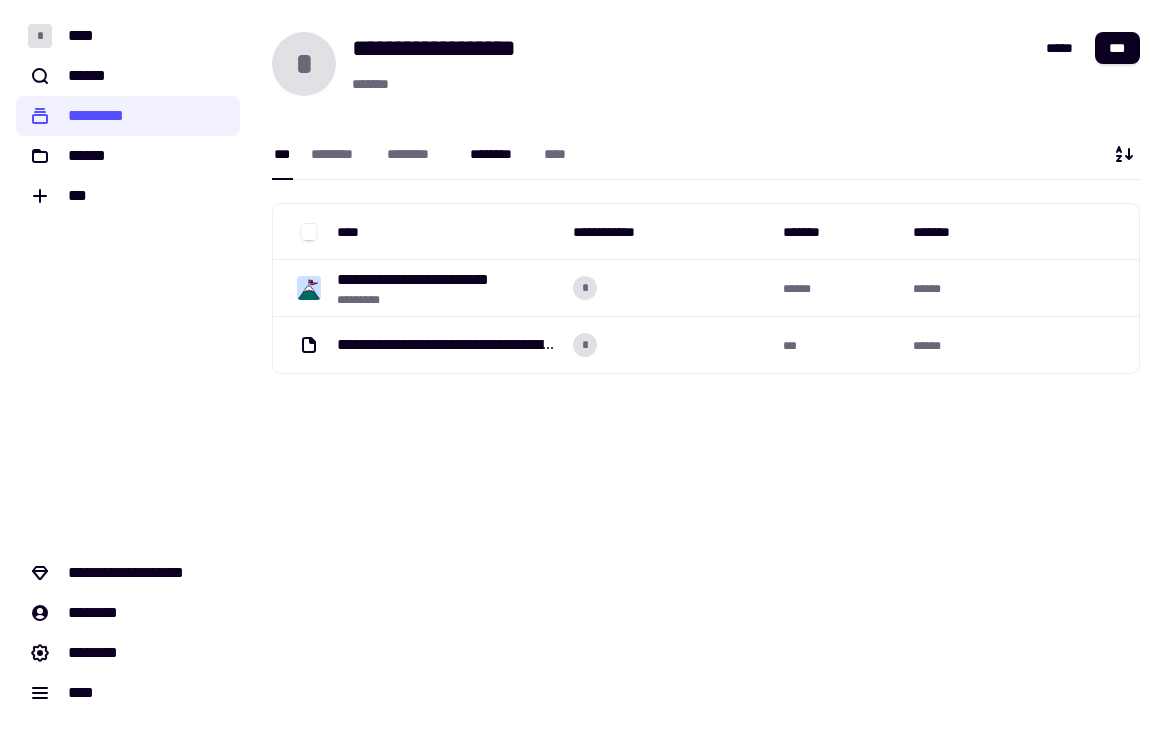 click on "********" at bounding box center (497, 154) 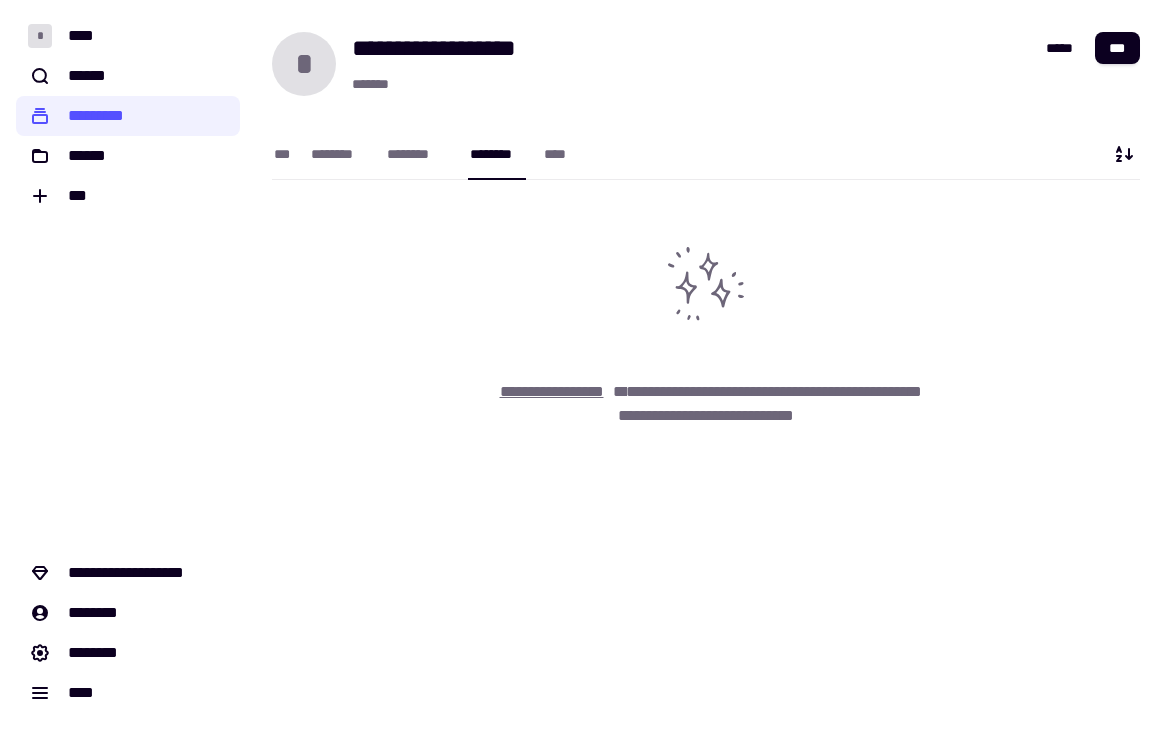 click on "**********" 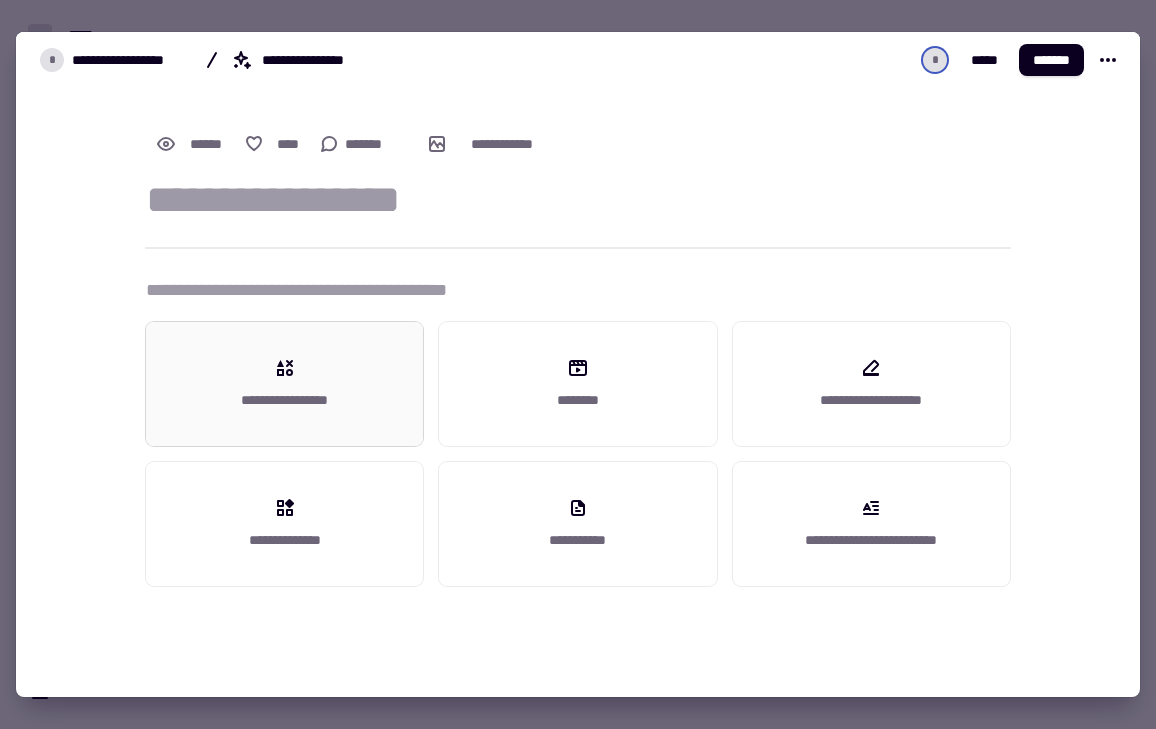 click on "**********" at bounding box center (285, 400) 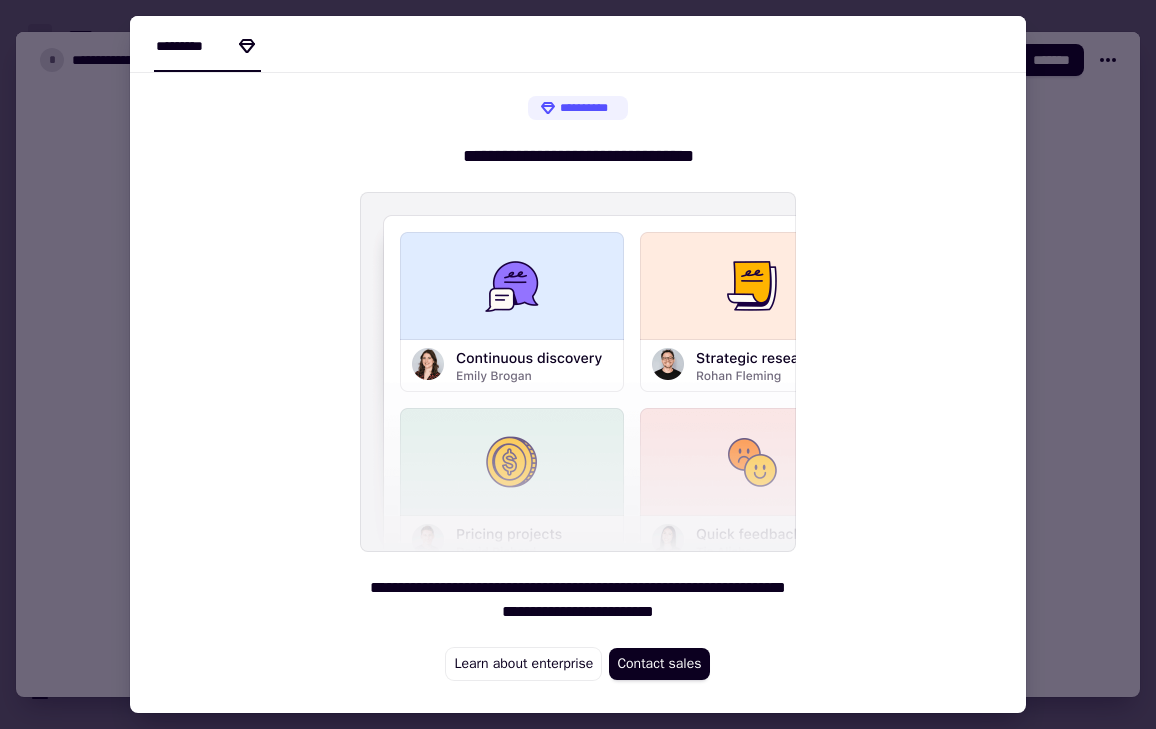 scroll, scrollTop: 23, scrollLeft: 0, axis: vertical 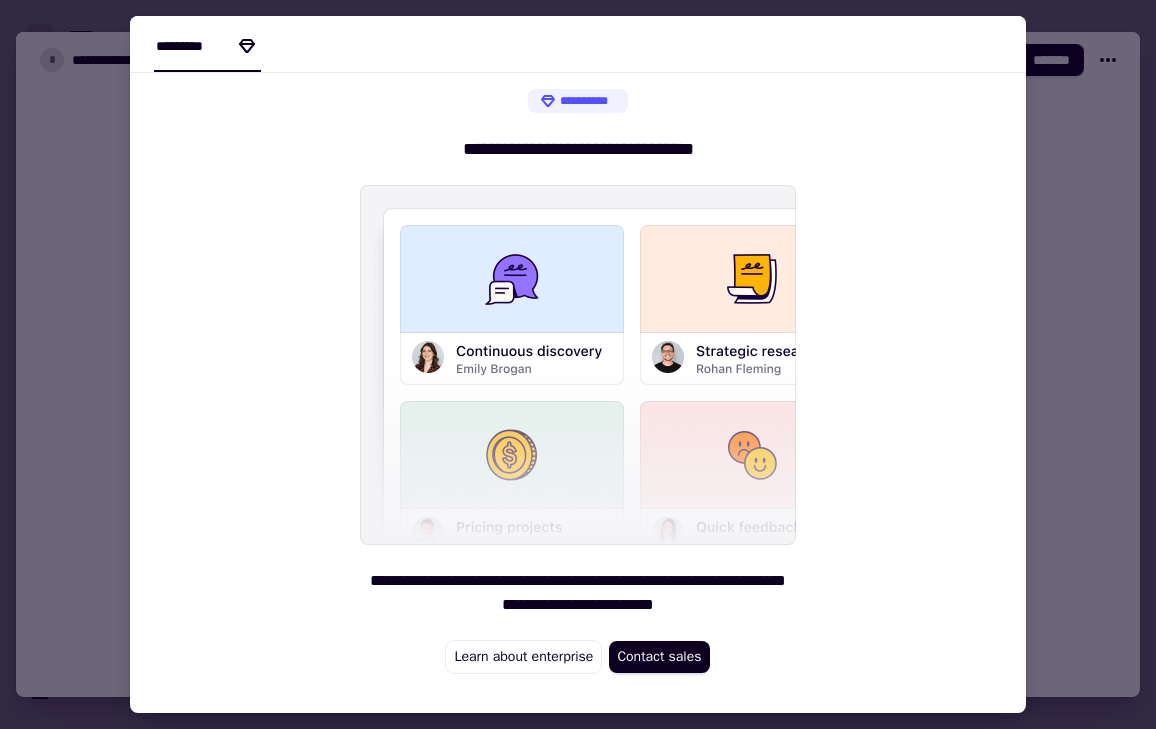 click at bounding box center [578, 364] 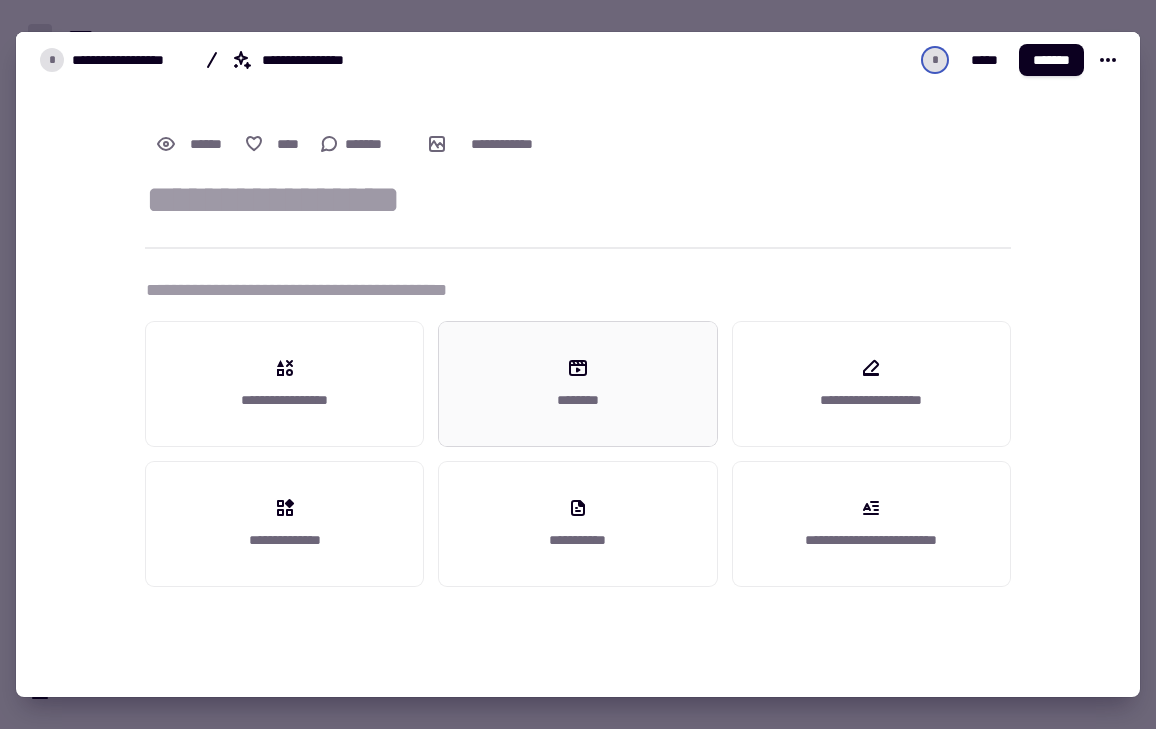 click on "********" at bounding box center (577, 384) 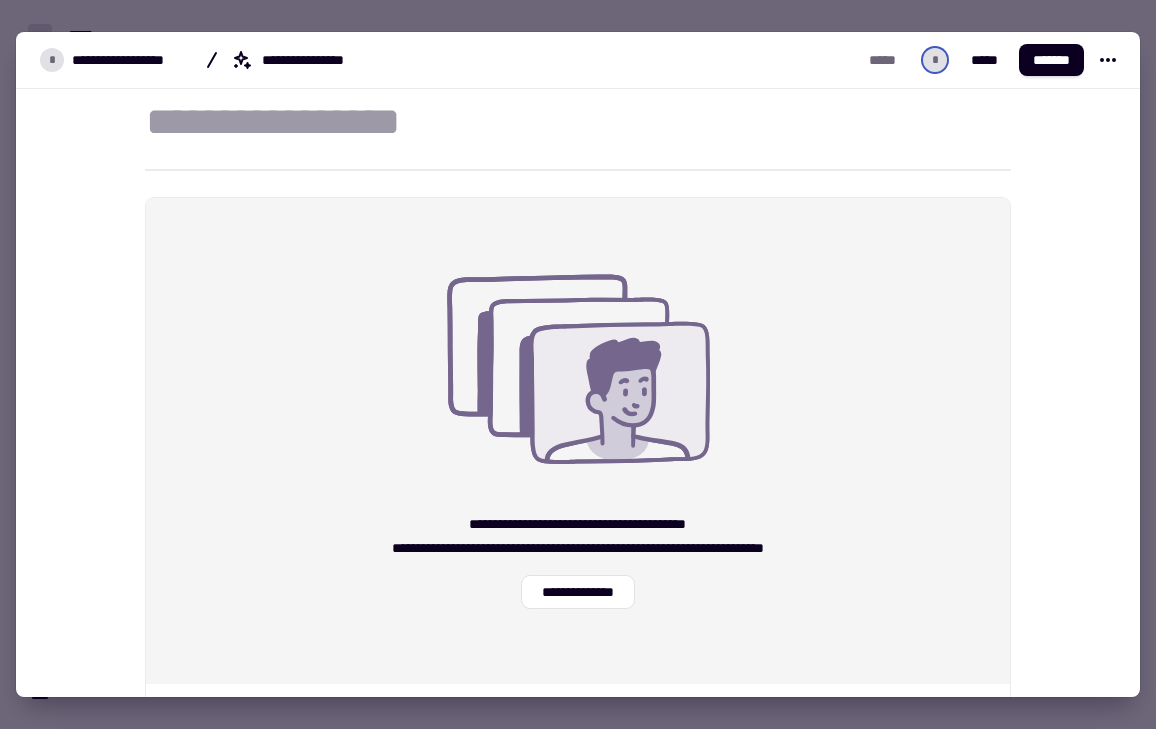 scroll, scrollTop: 0, scrollLeft: 0, axis: both 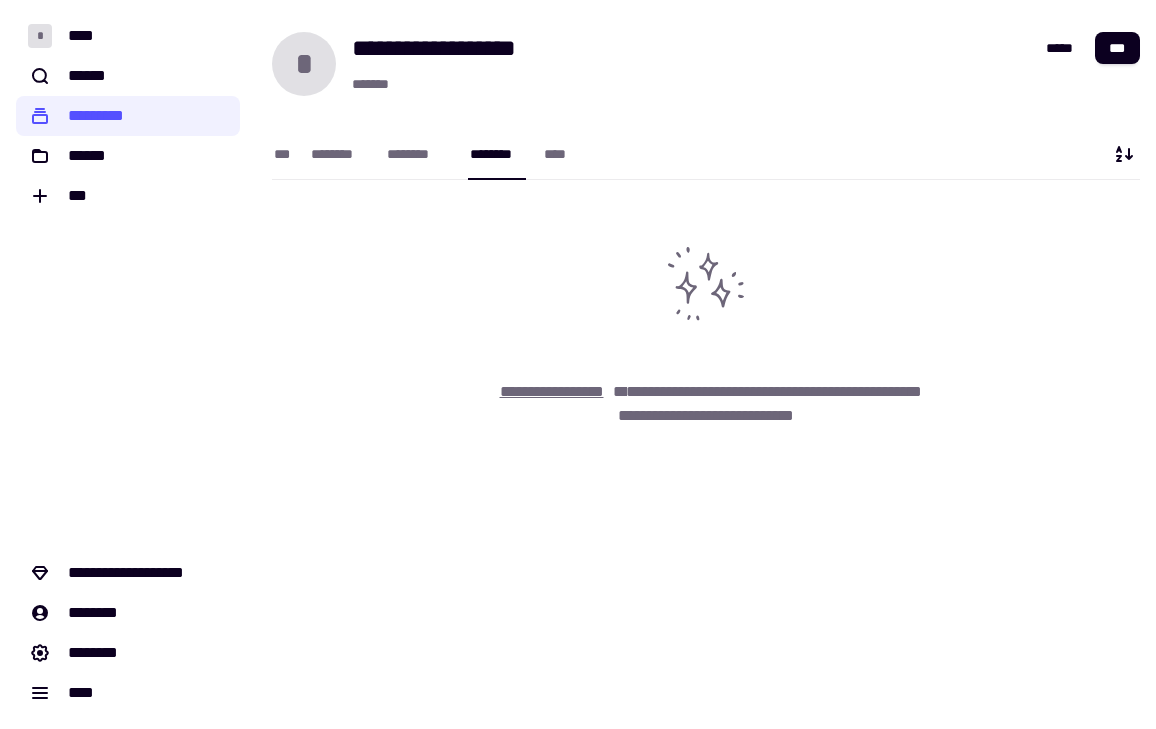 click on "**********" 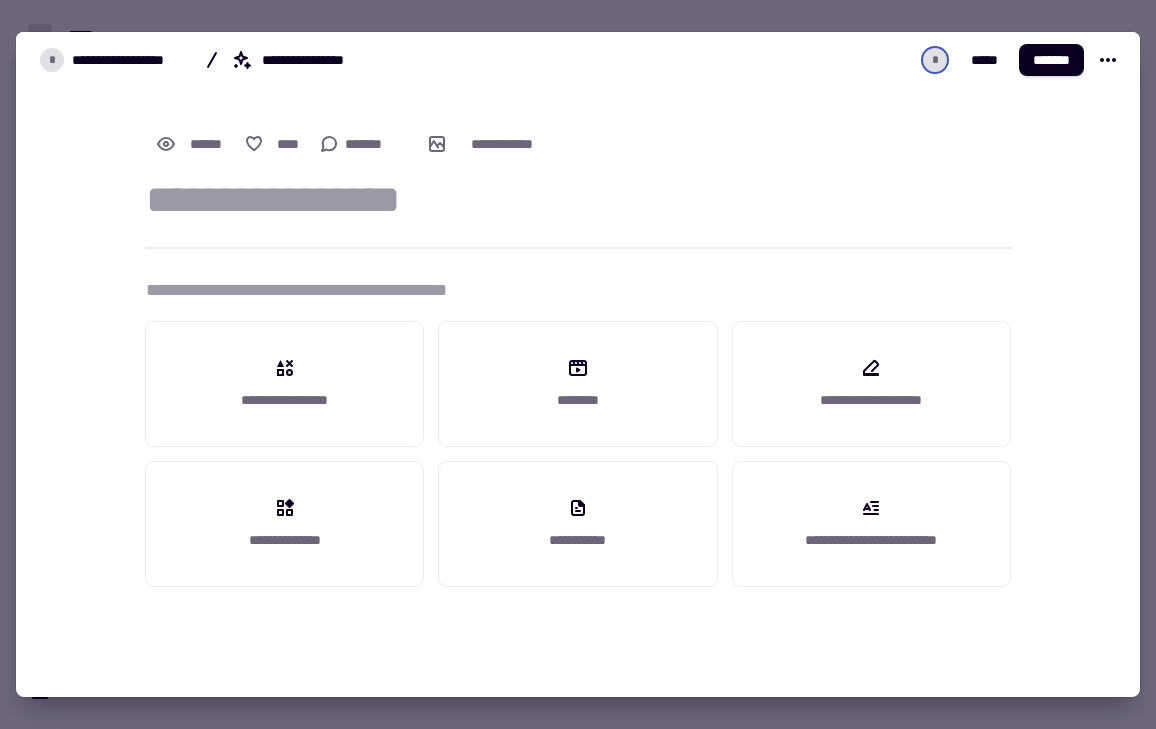 click at bounding box center (578, 364) 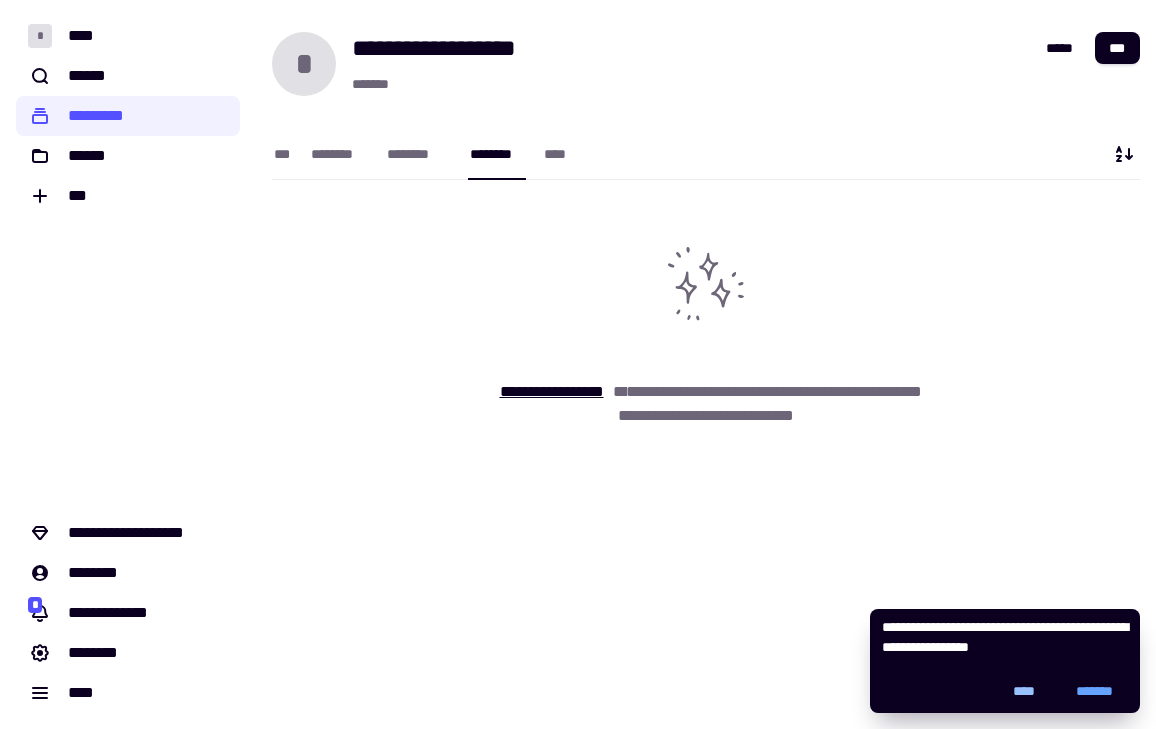 click on "****" 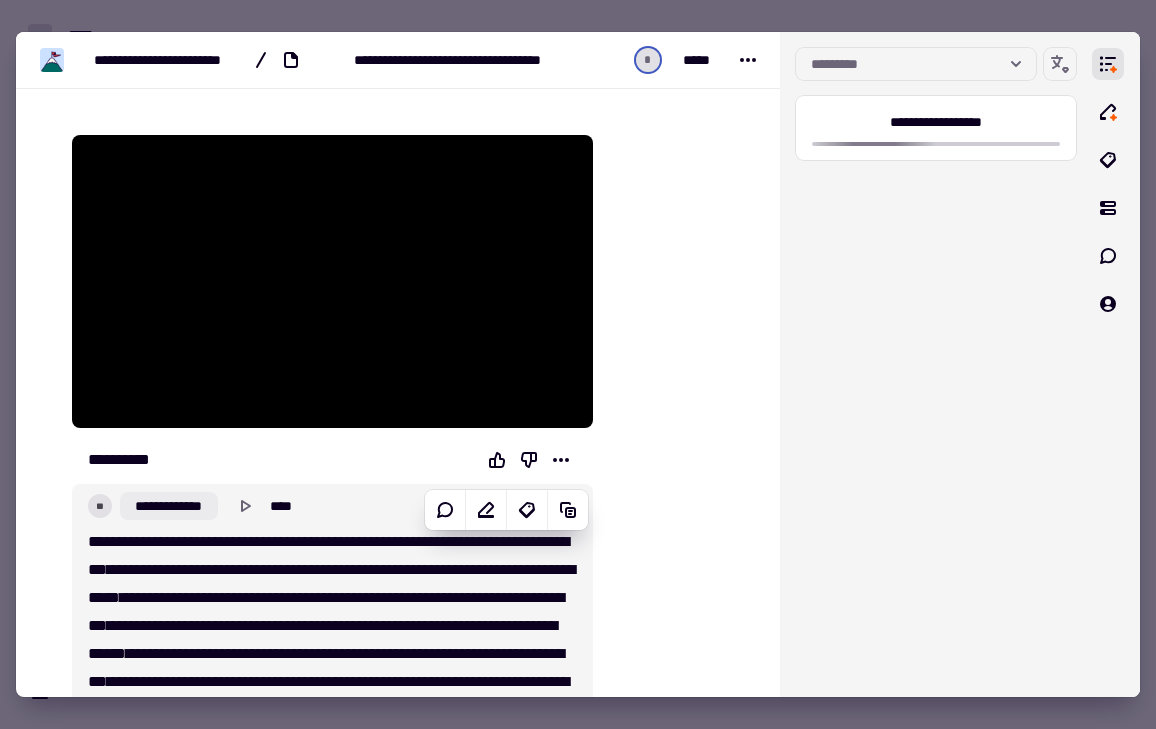 scroll, scrollTop: 176, scrollLeft: 0, axis: vertical 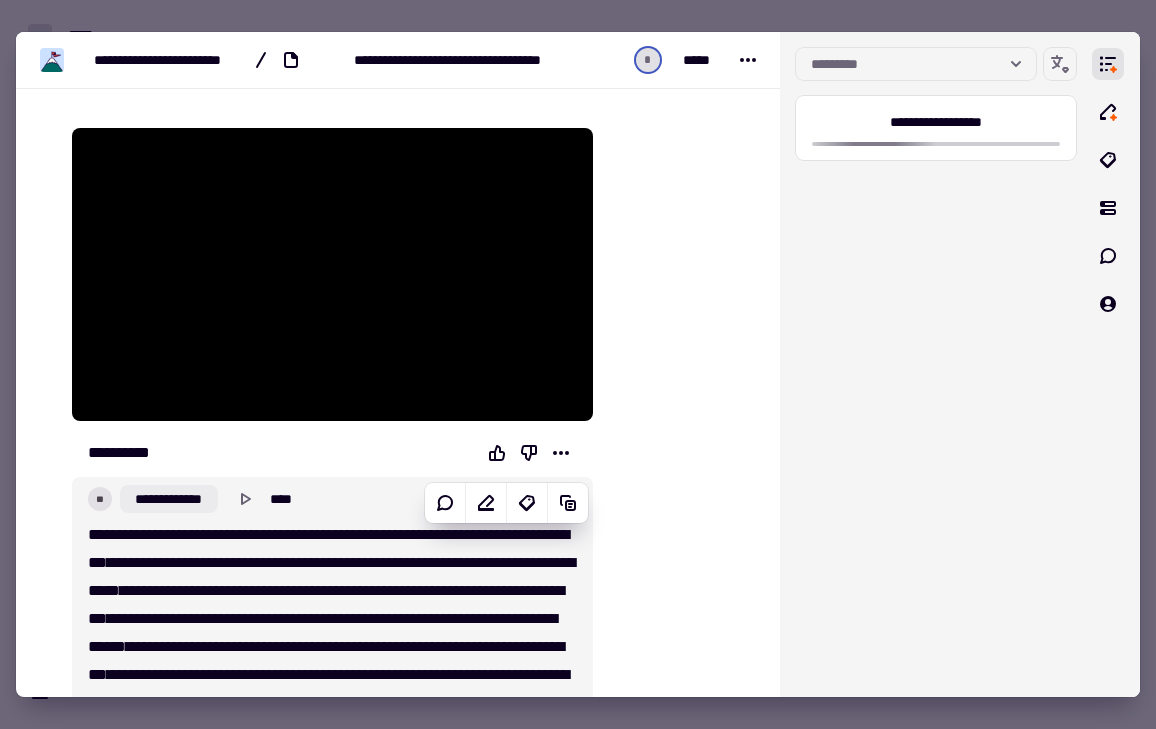 click on "**********" 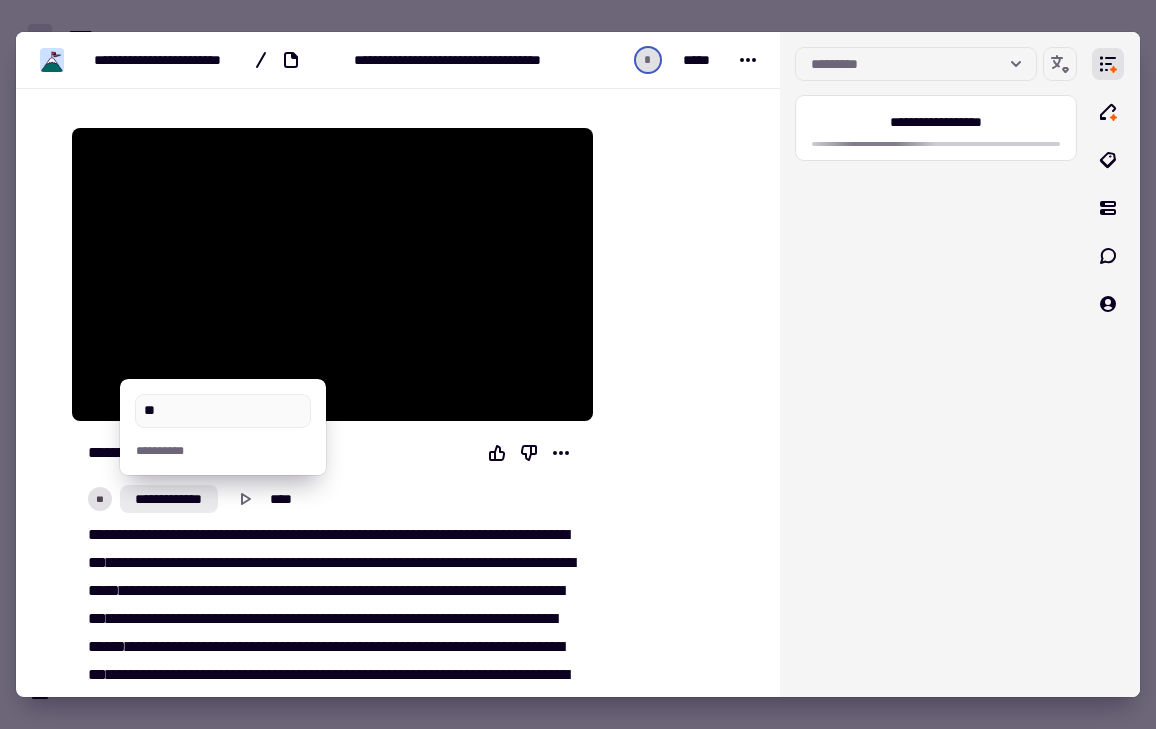 type on "***" 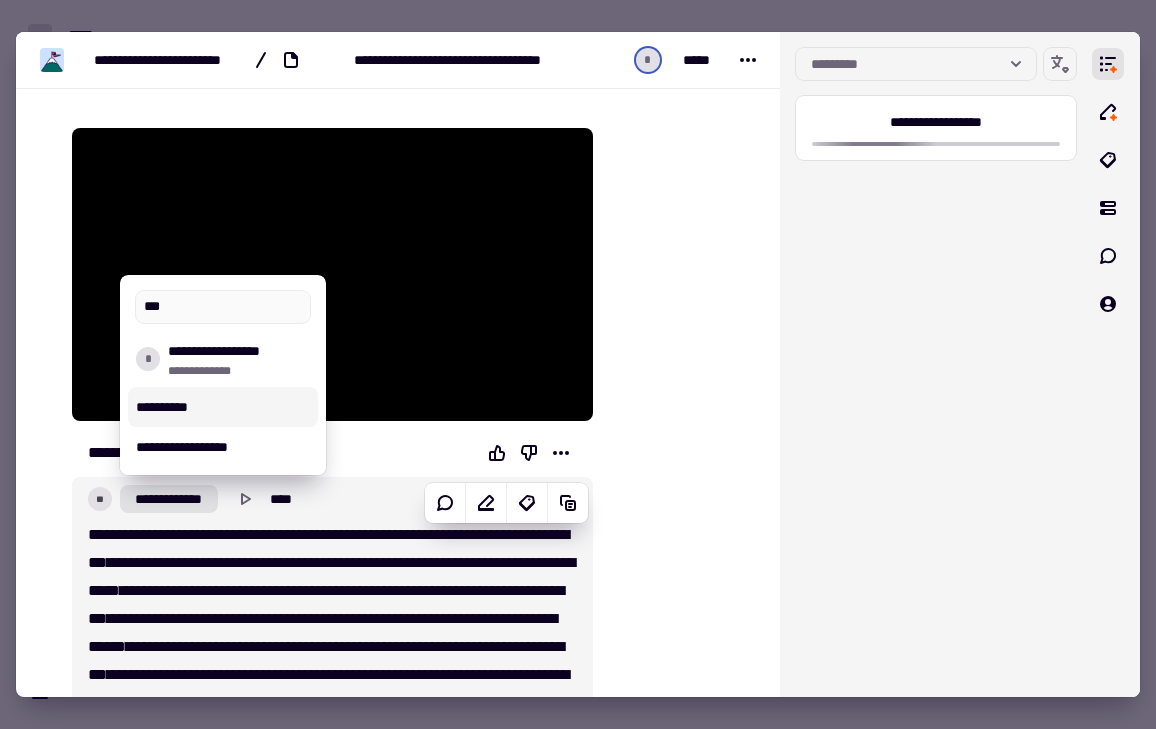 click on "**********" at bounding box center [332, 615] 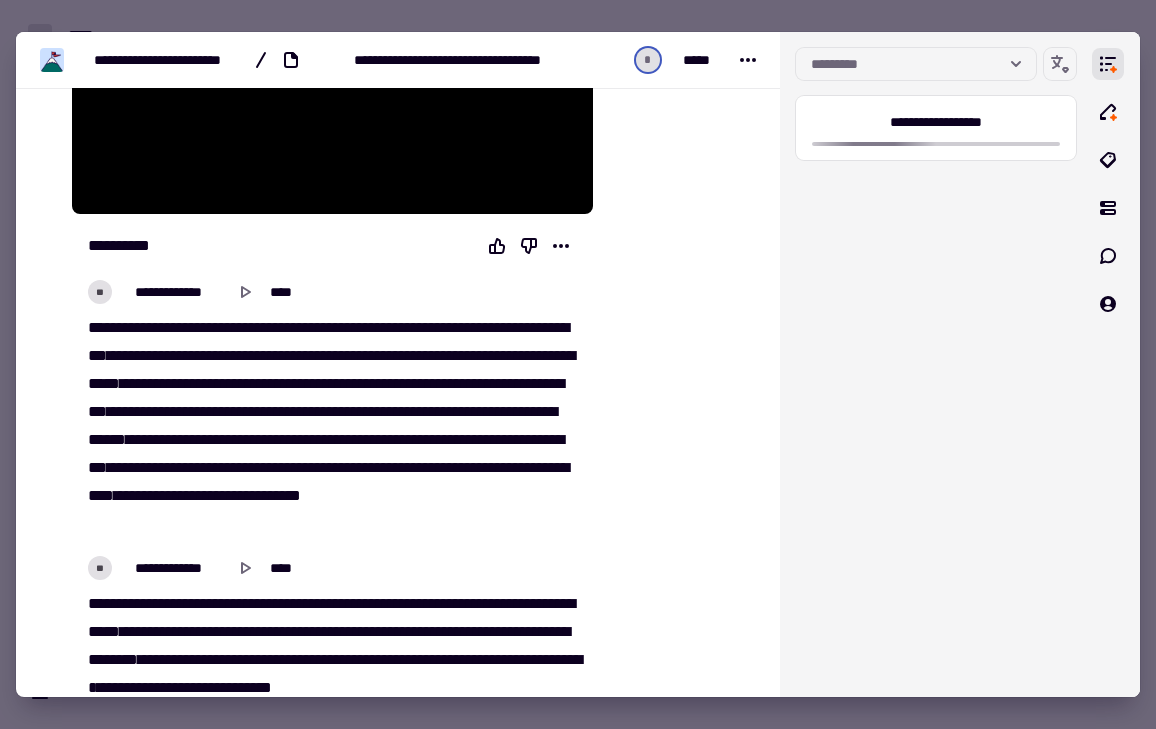 scroll, scrollTop: 438, scrollLeft: 0, axis: vertical 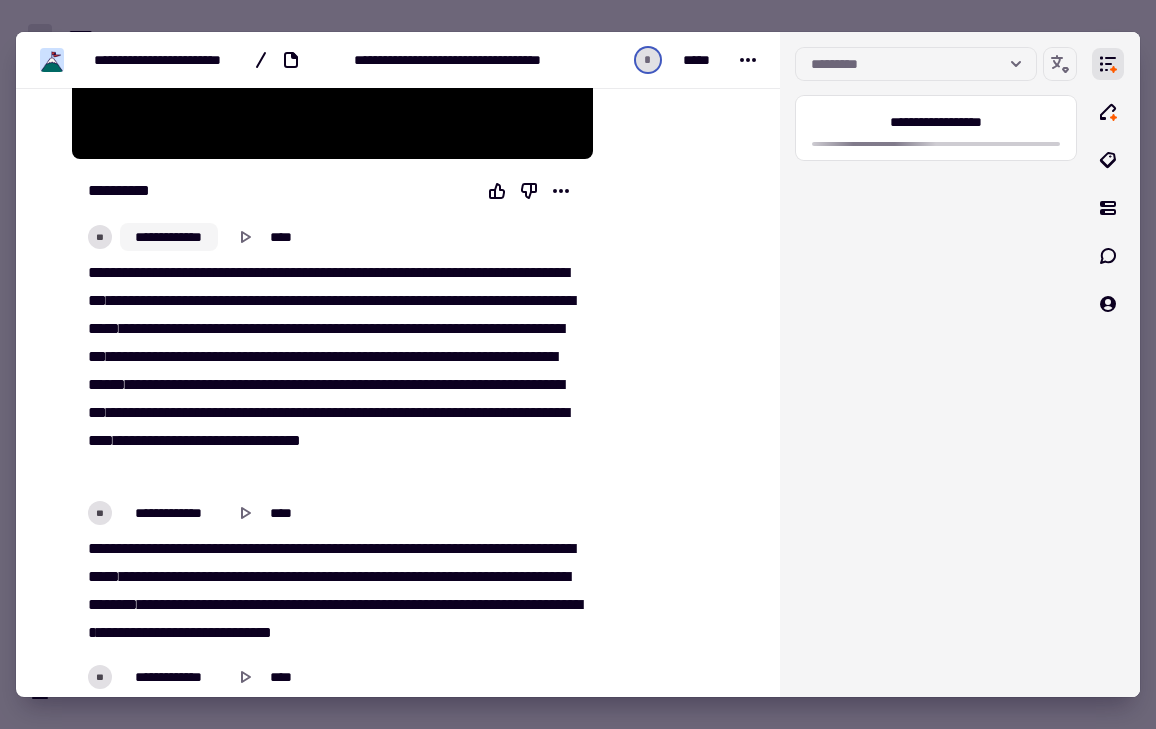 click on "**********" 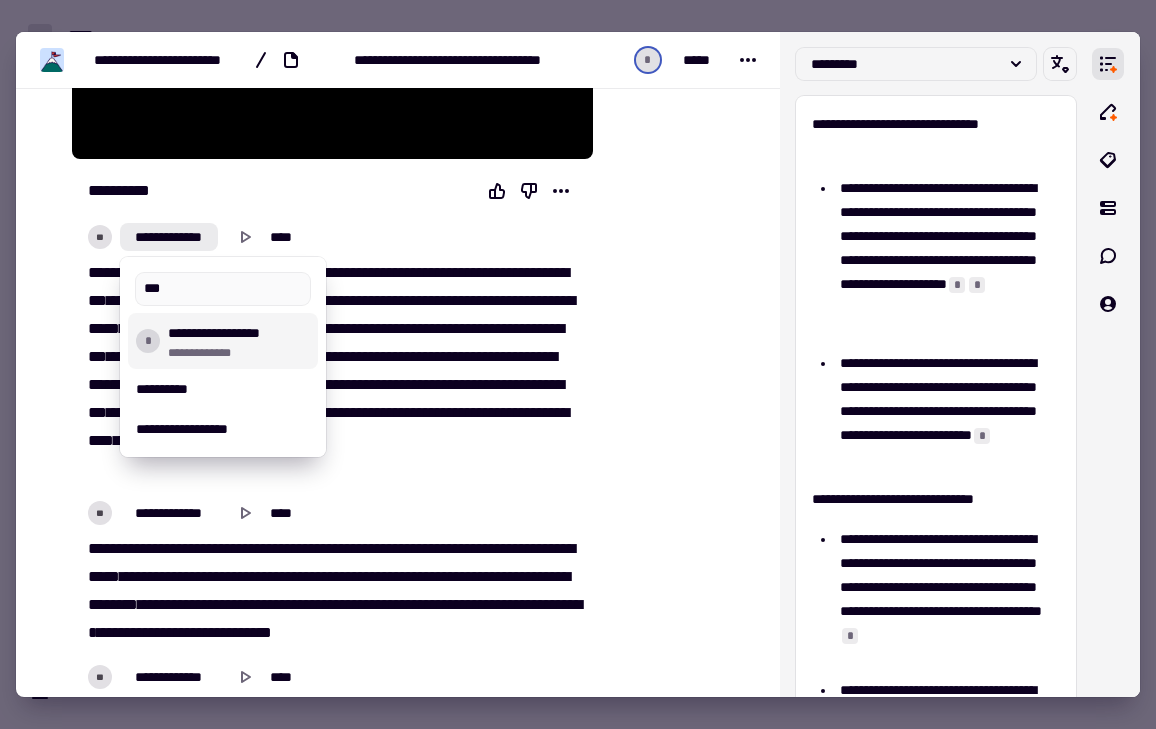 type on "***" 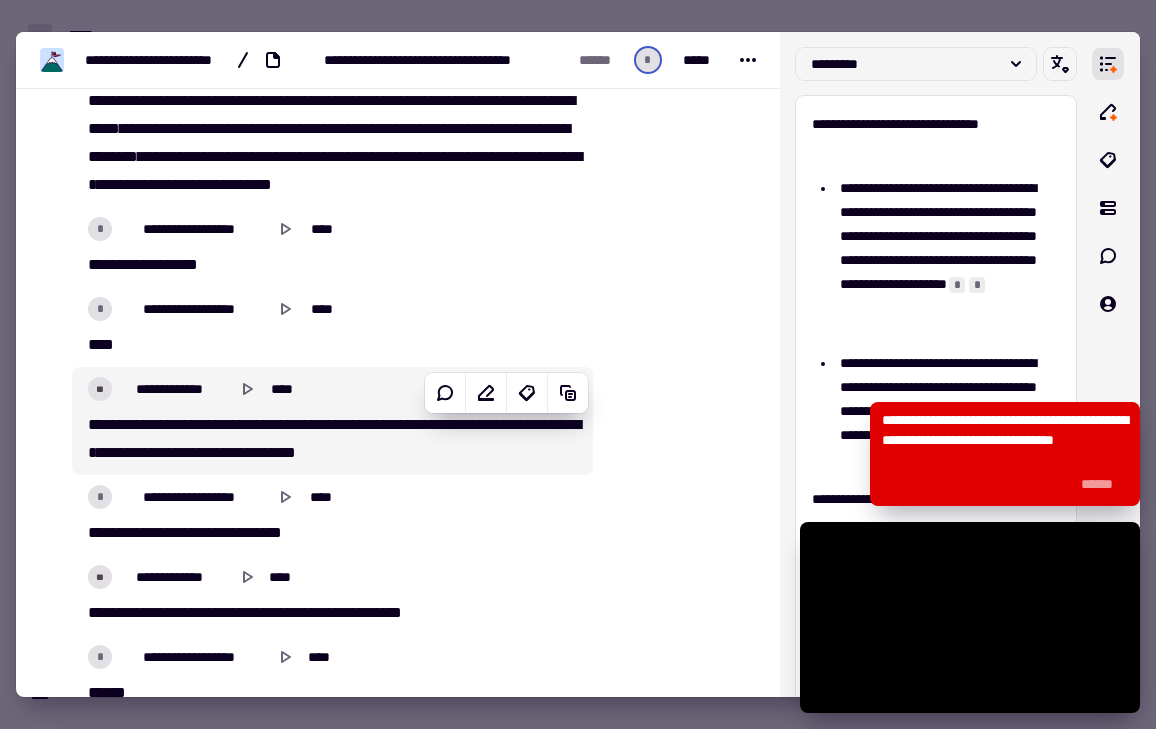 scroll, scrollTop: 887, scrollLeft: 0, axis: vertical 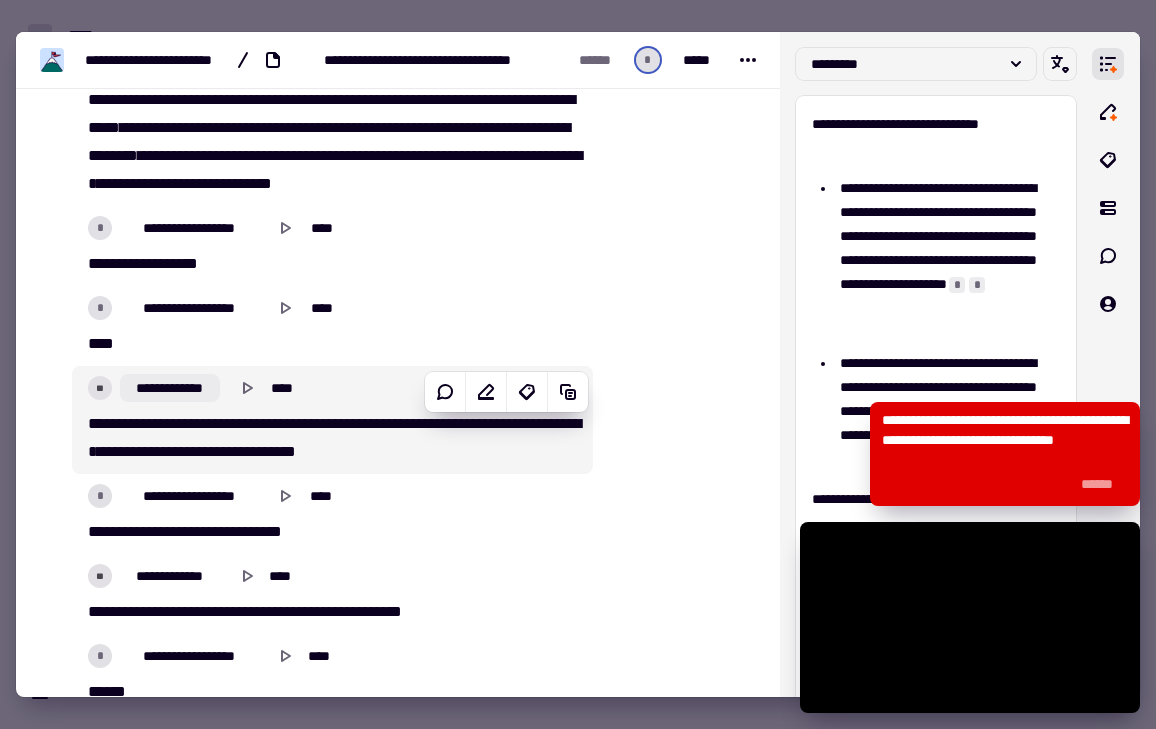click on "**********" 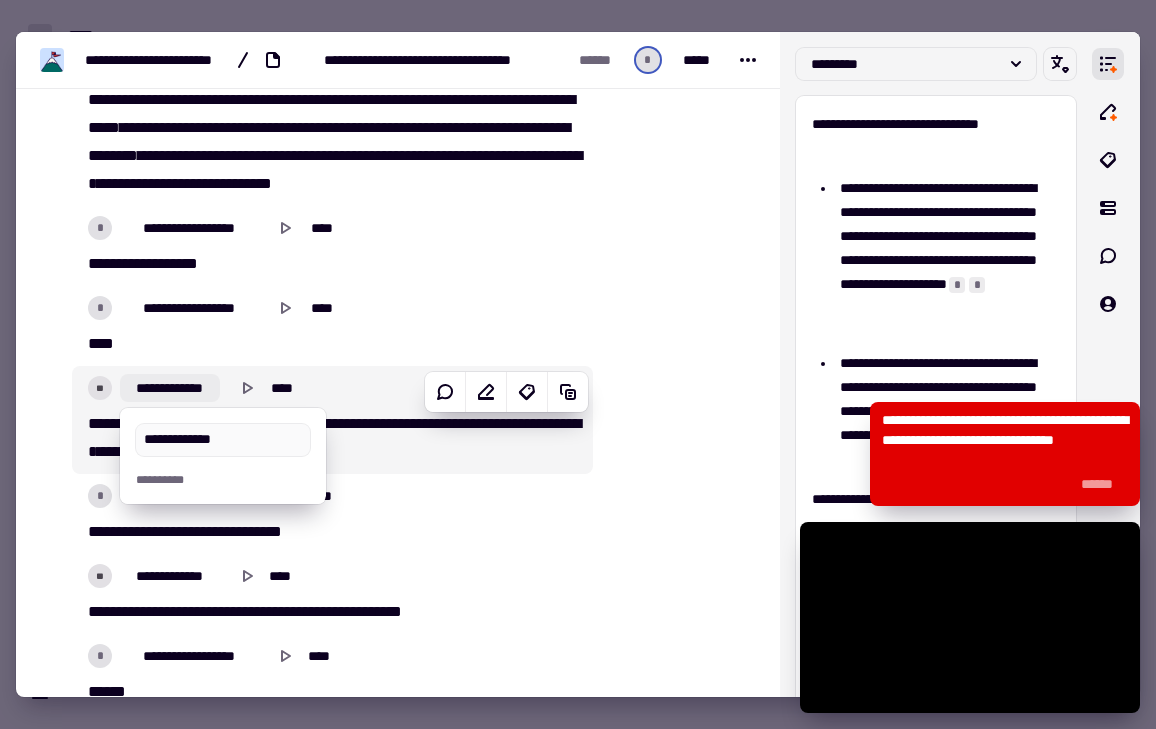 type on "**********" 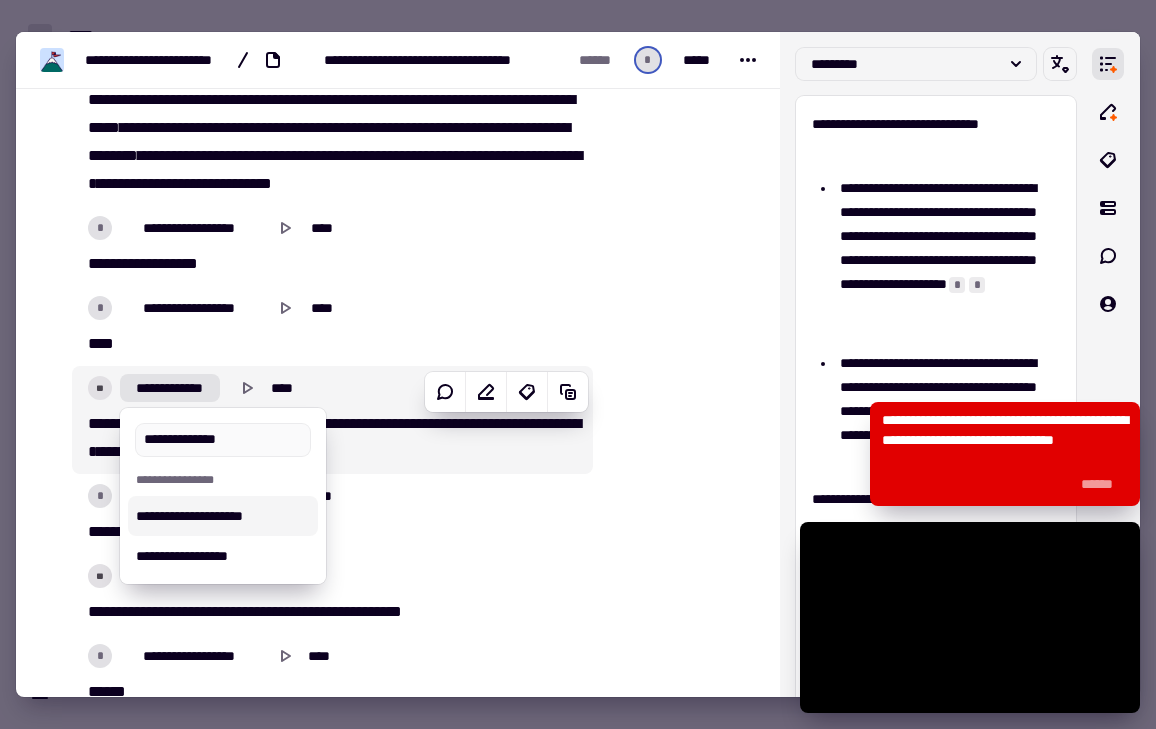 click on "**********" at bounding box center (223, 516) 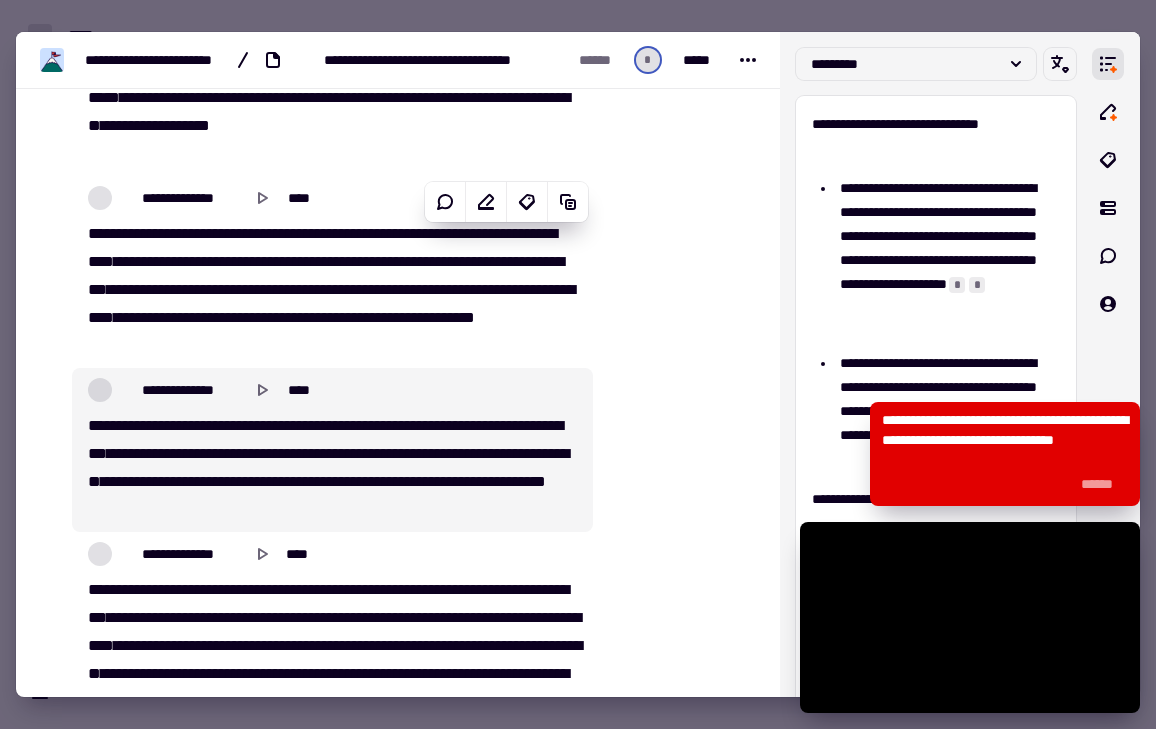 scroll, scrollTop: 4359, scrollLeft: 0, axis: vertical 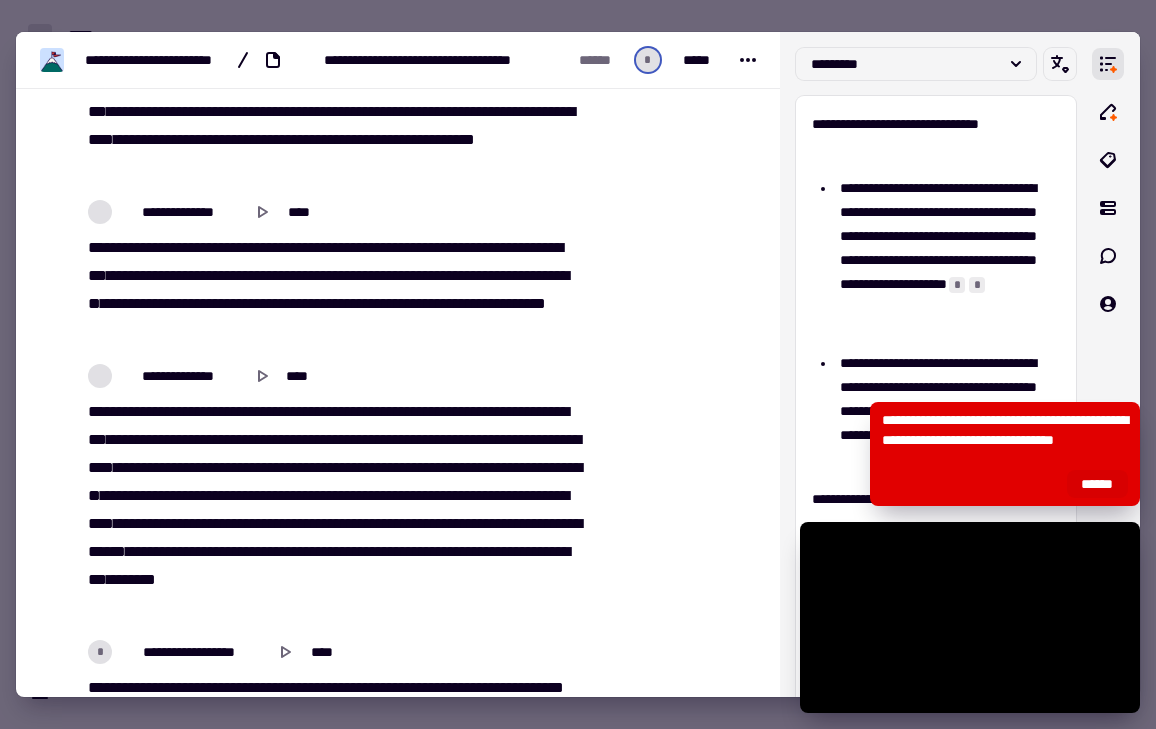 click on "******" 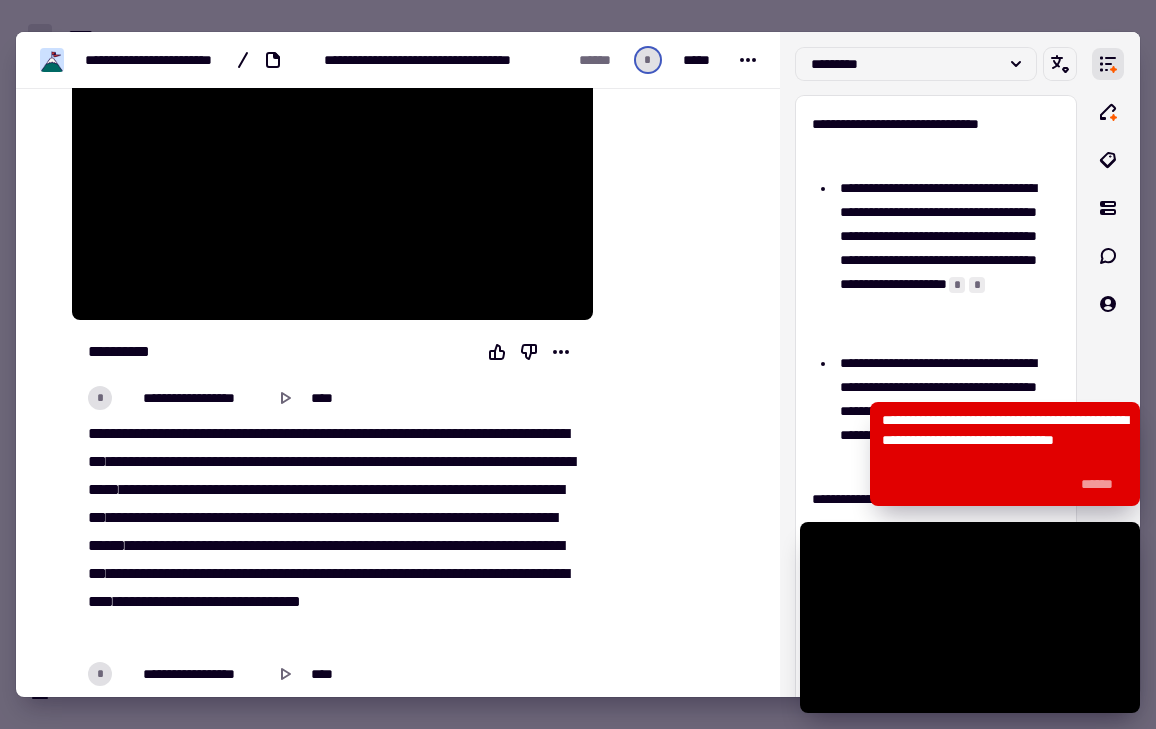 scroll, scrollTop: 0, scrollLeft: 0, axis: both 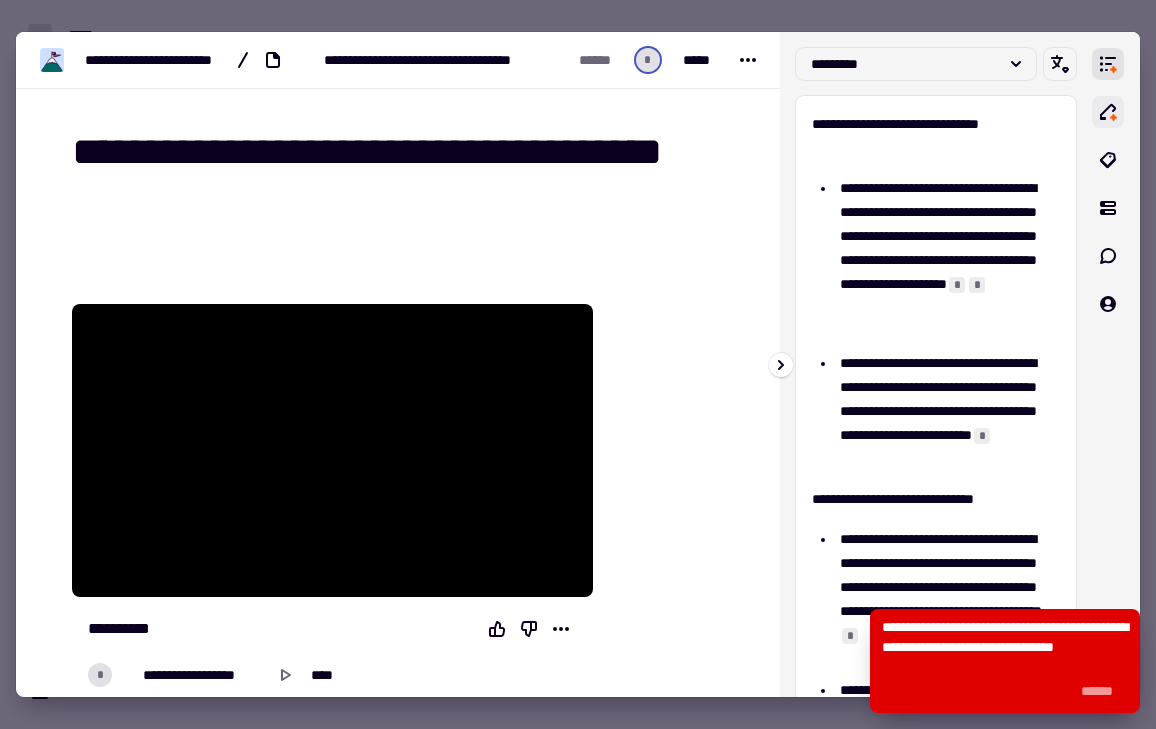click 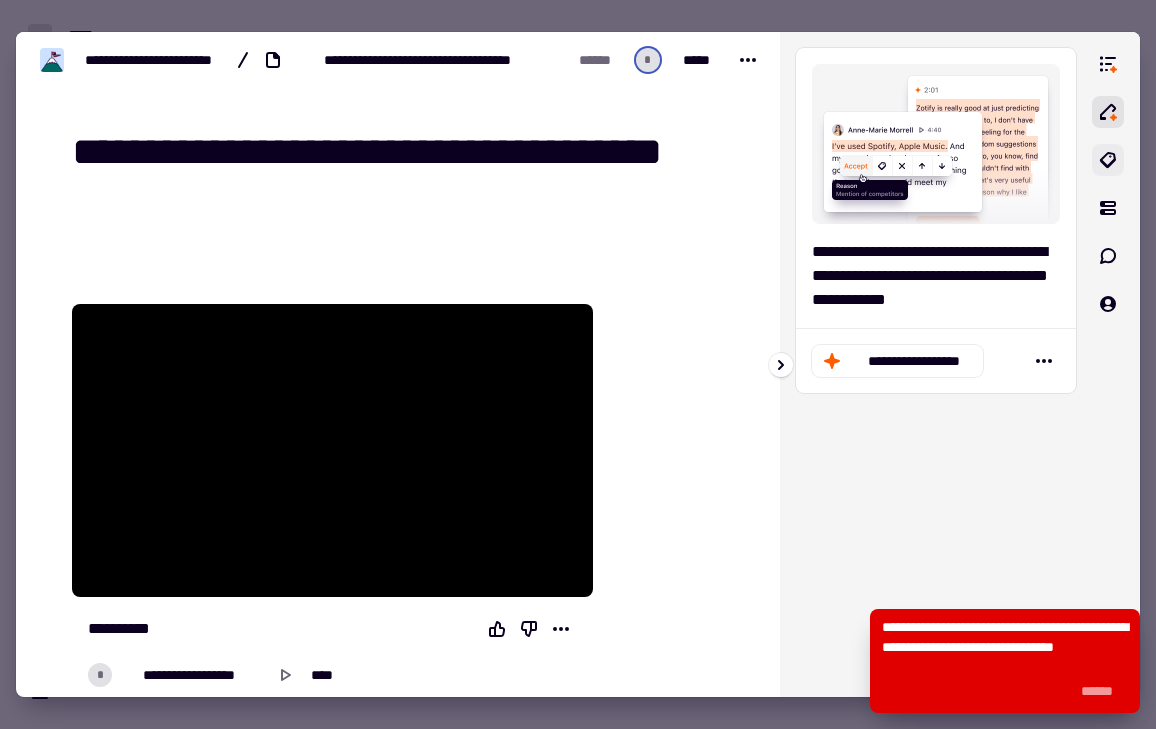 click 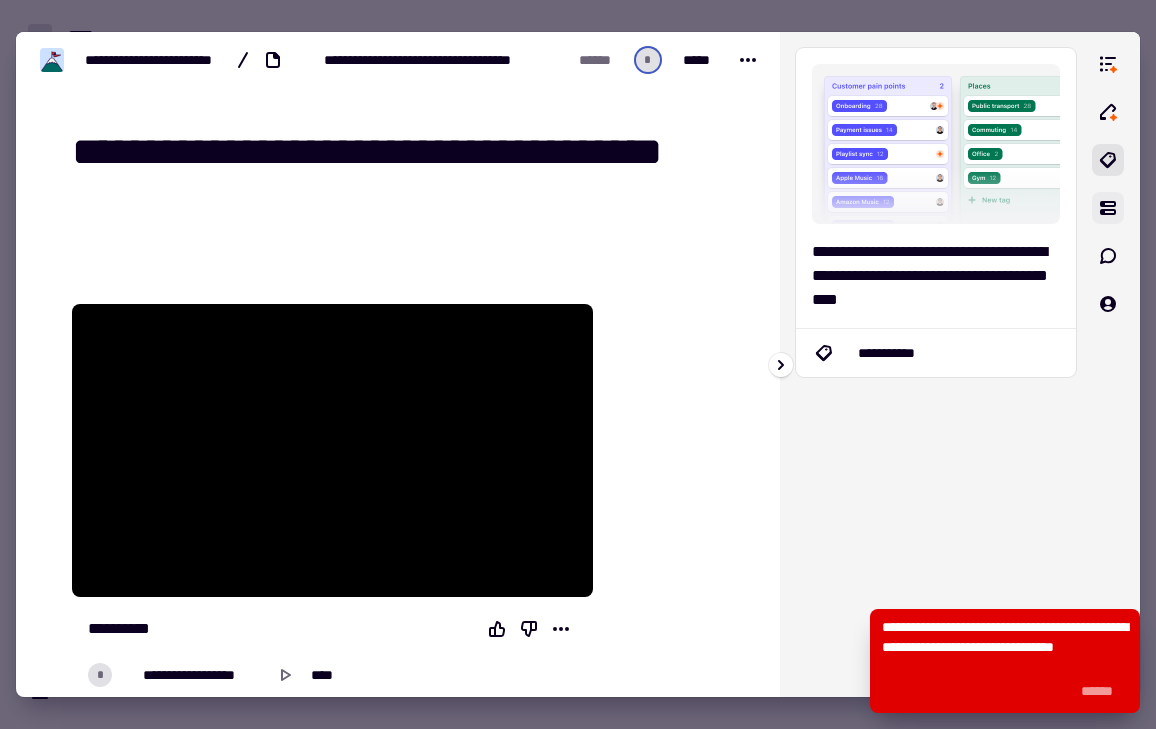 click 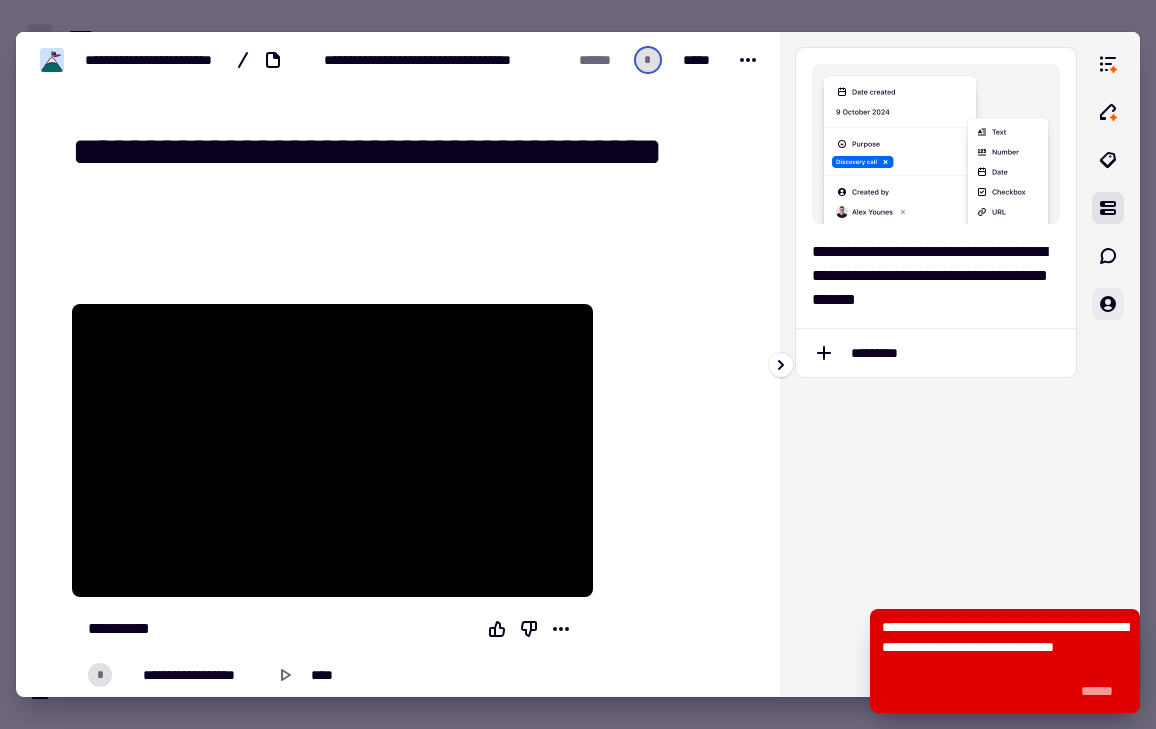 click 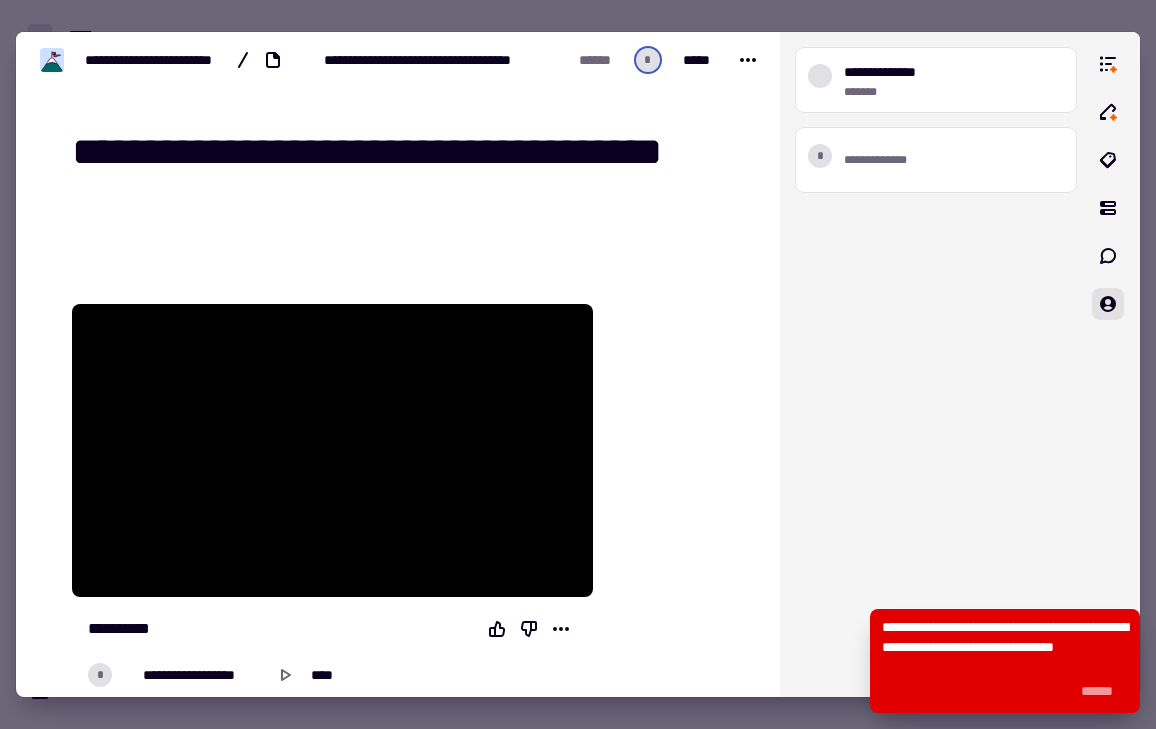 click at bounding box center [578, 364] 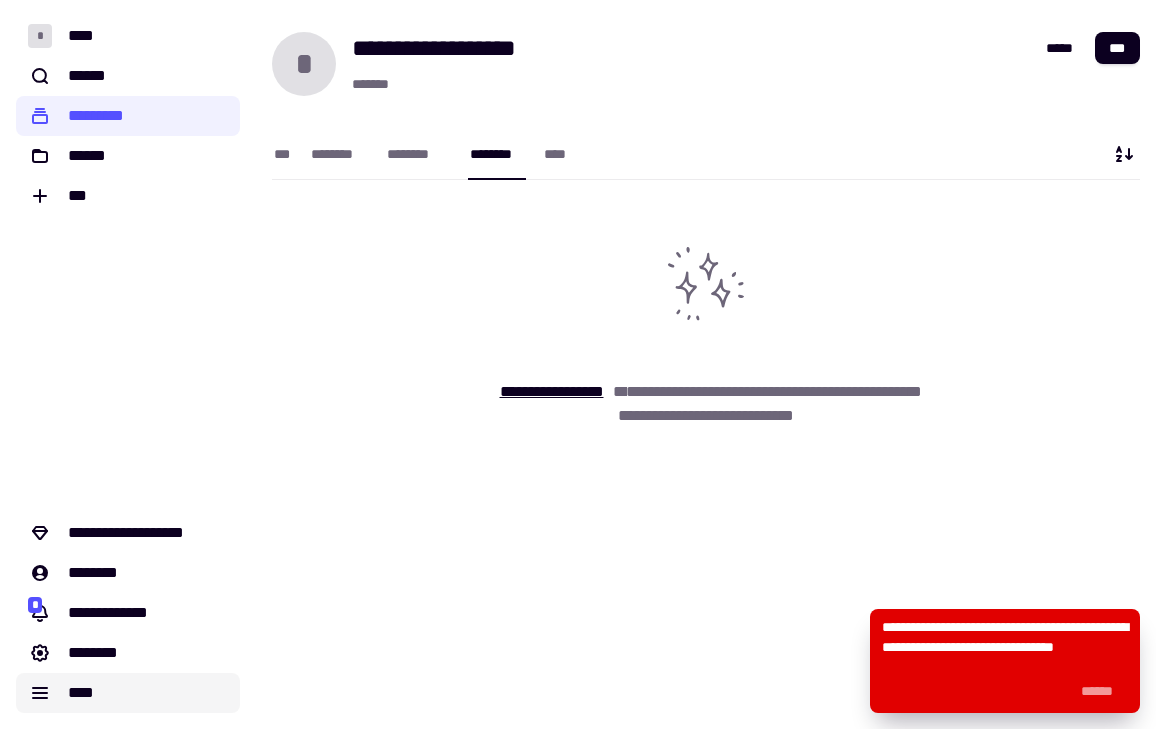 click on "****" 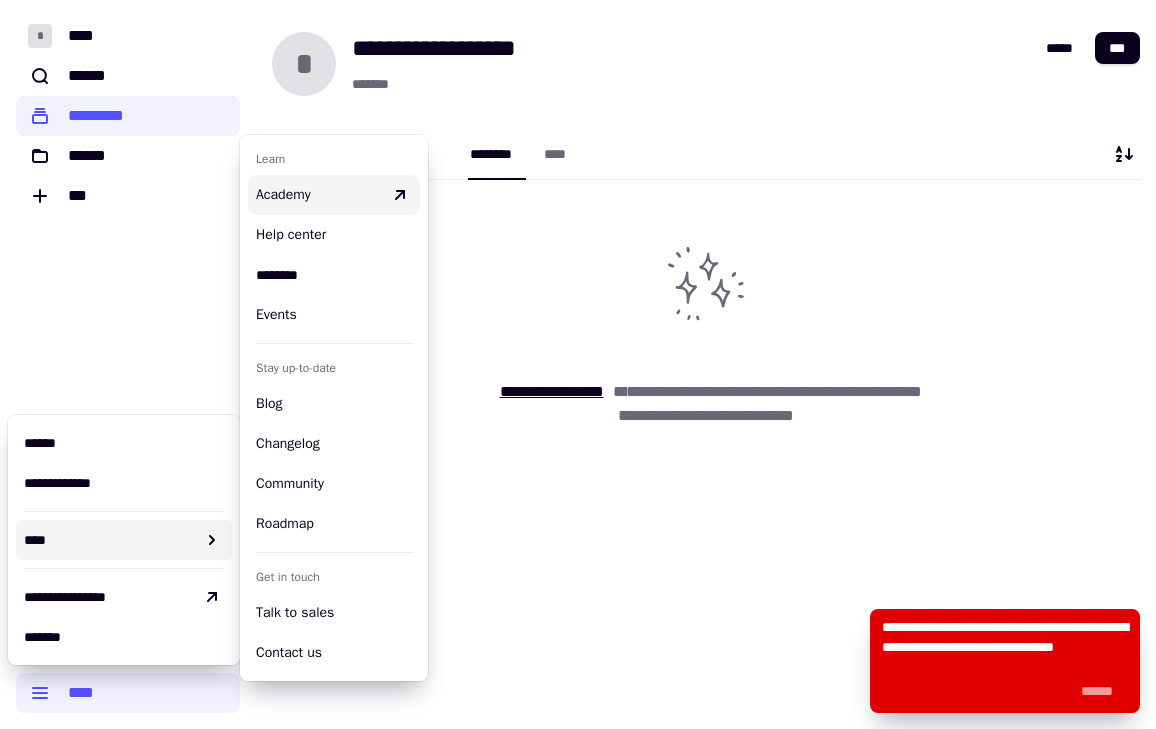 click on "Academy" at bounding box center (318, 195) 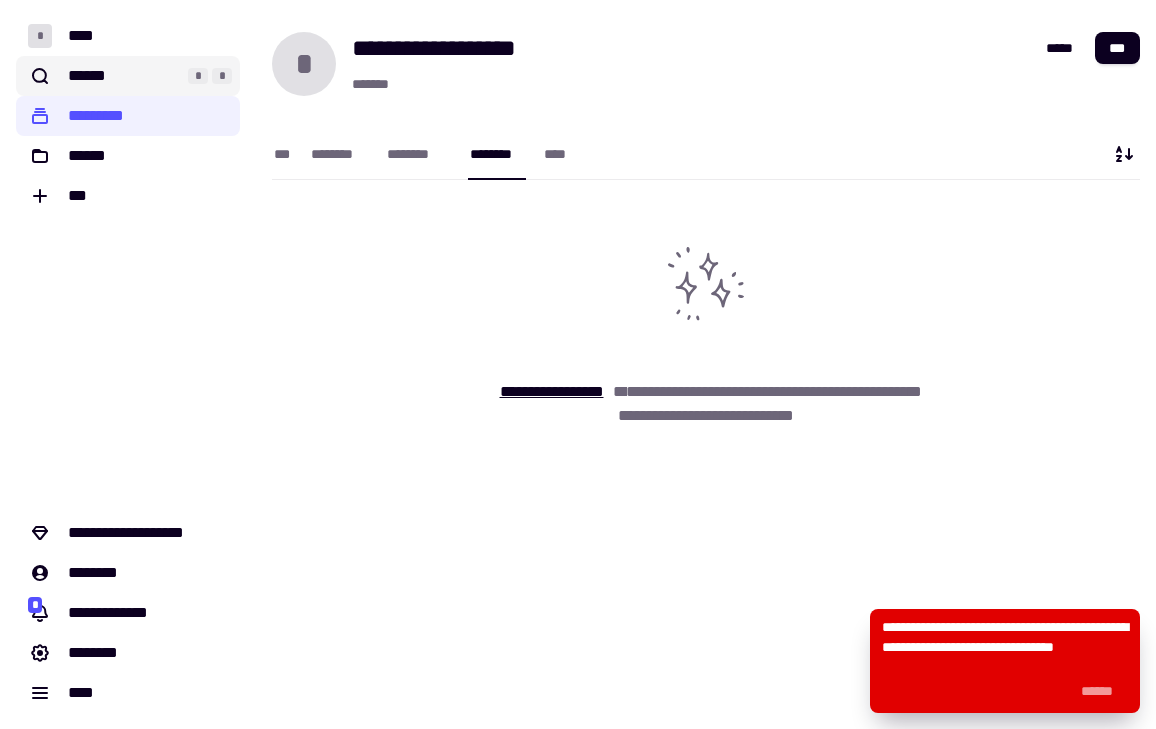 click on "******" 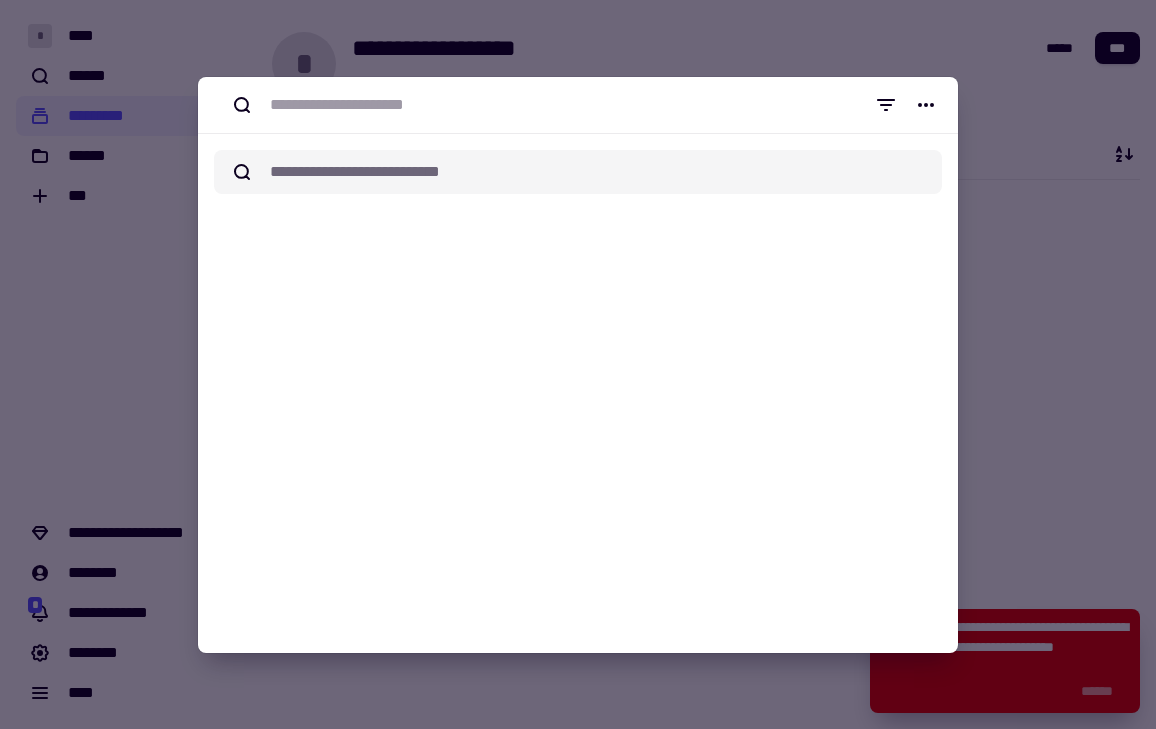 click at bounding box center (578, 364) 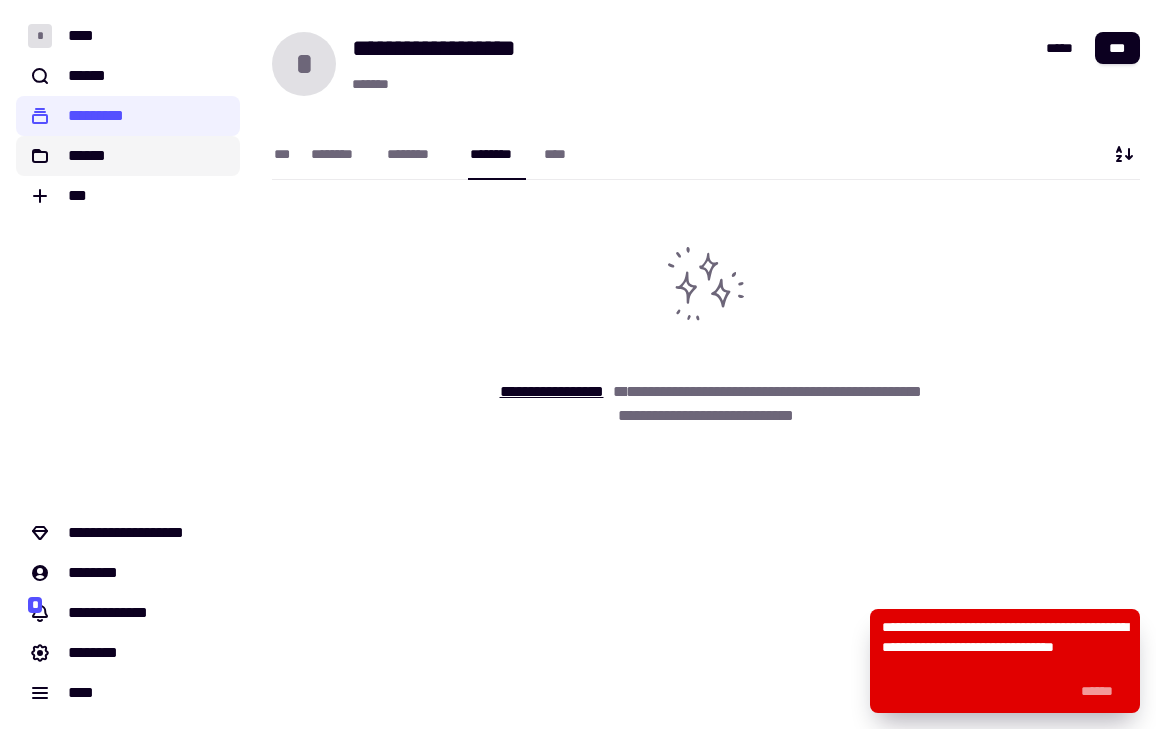click on "******" 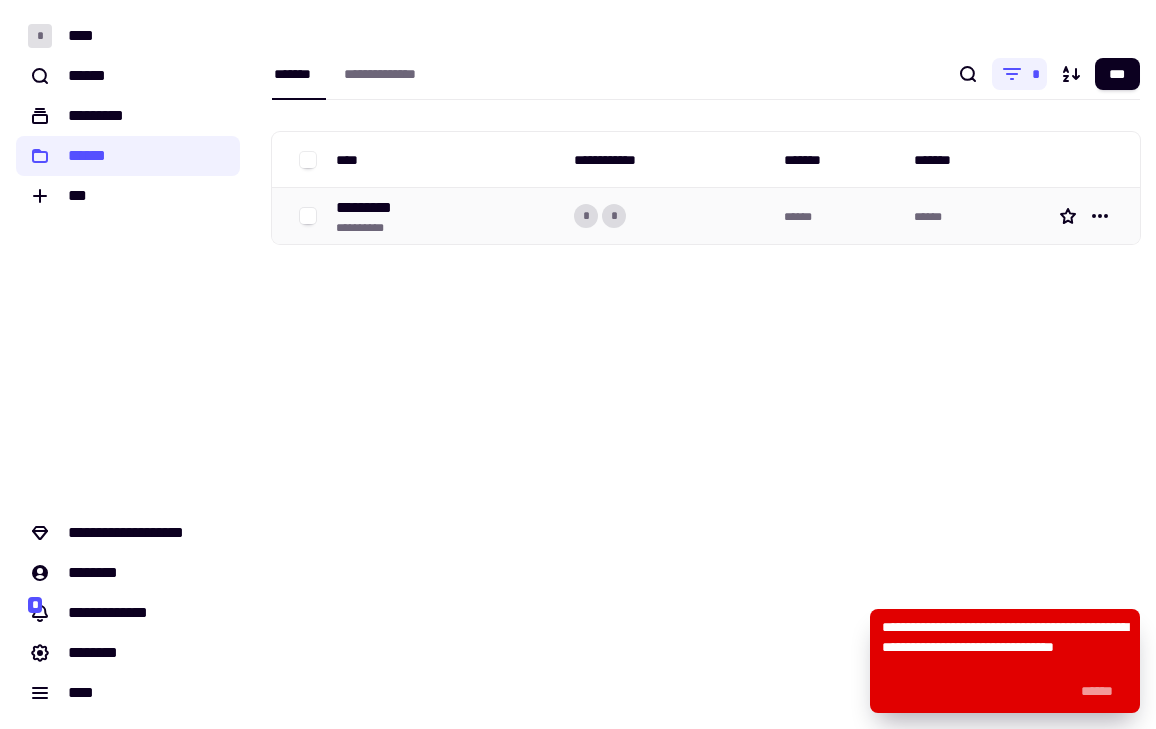 click on "*********" at bounding box center (372, 208) 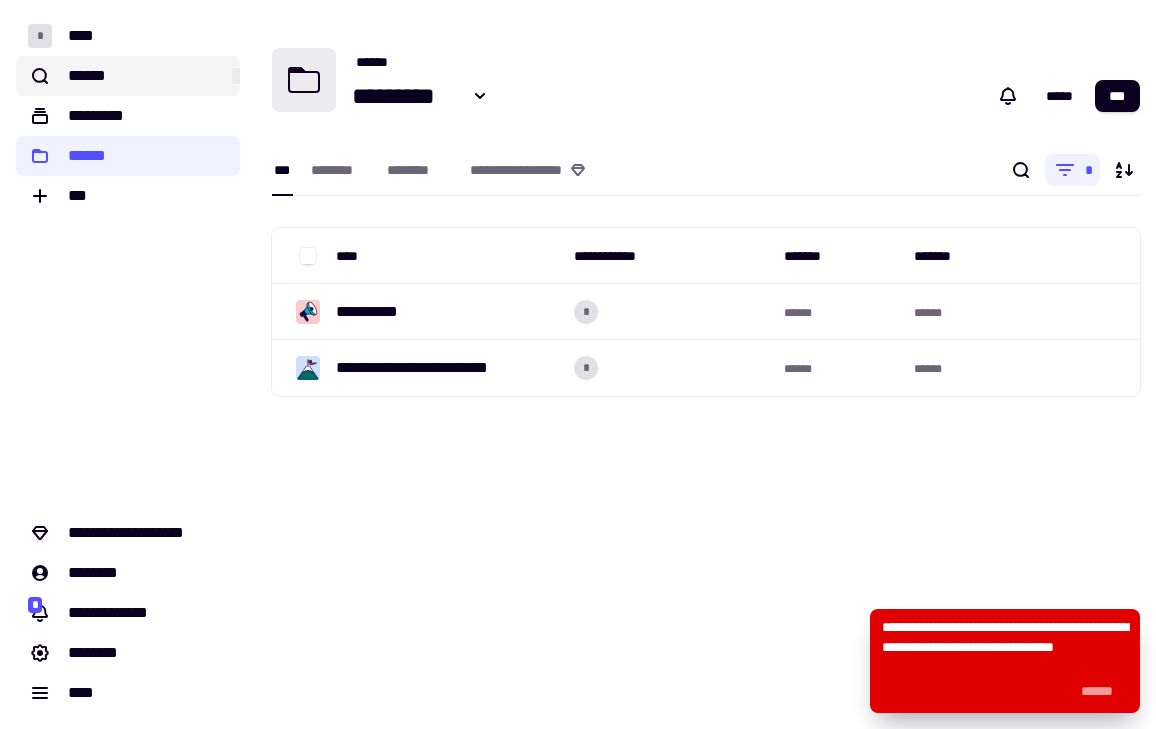click on "******" 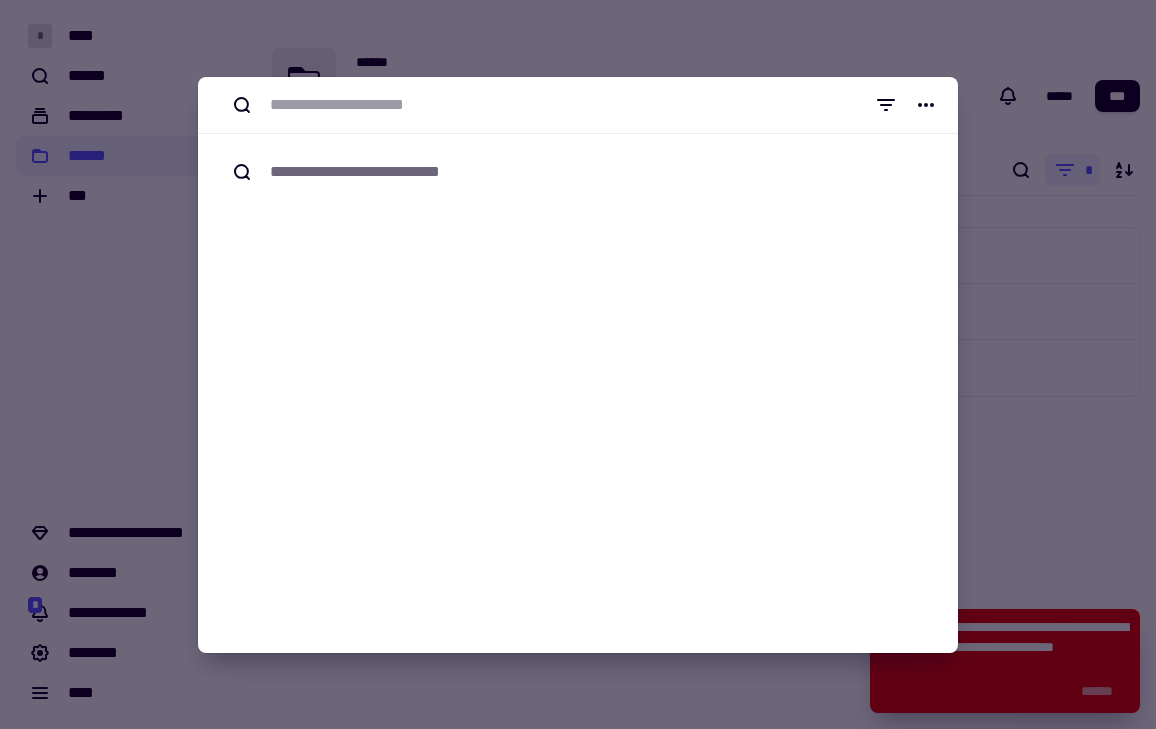 click at bounding box center [578, 364] 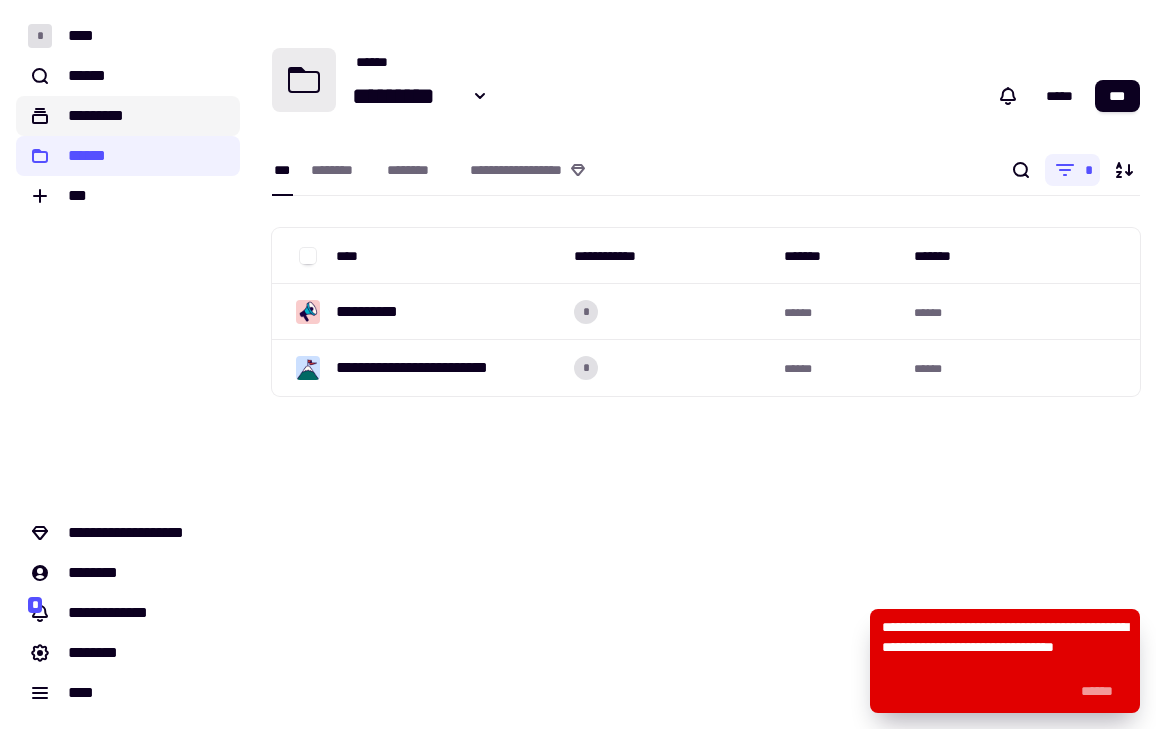 click on "*********" 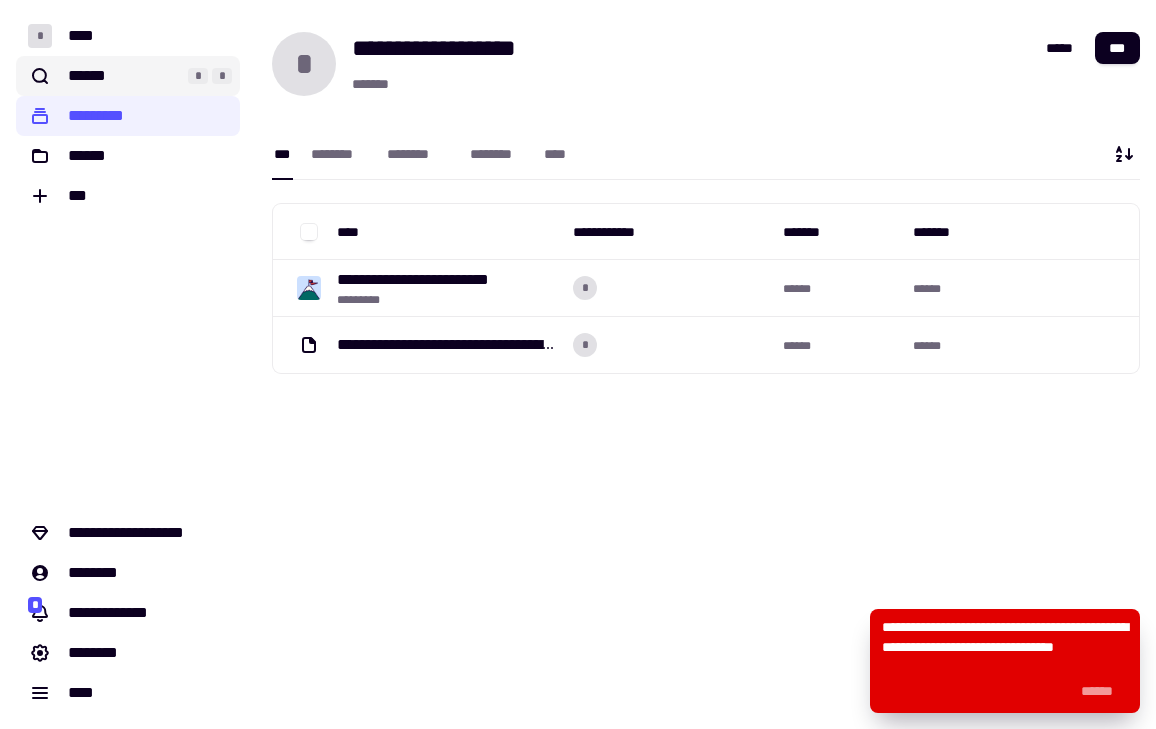 click on "******" 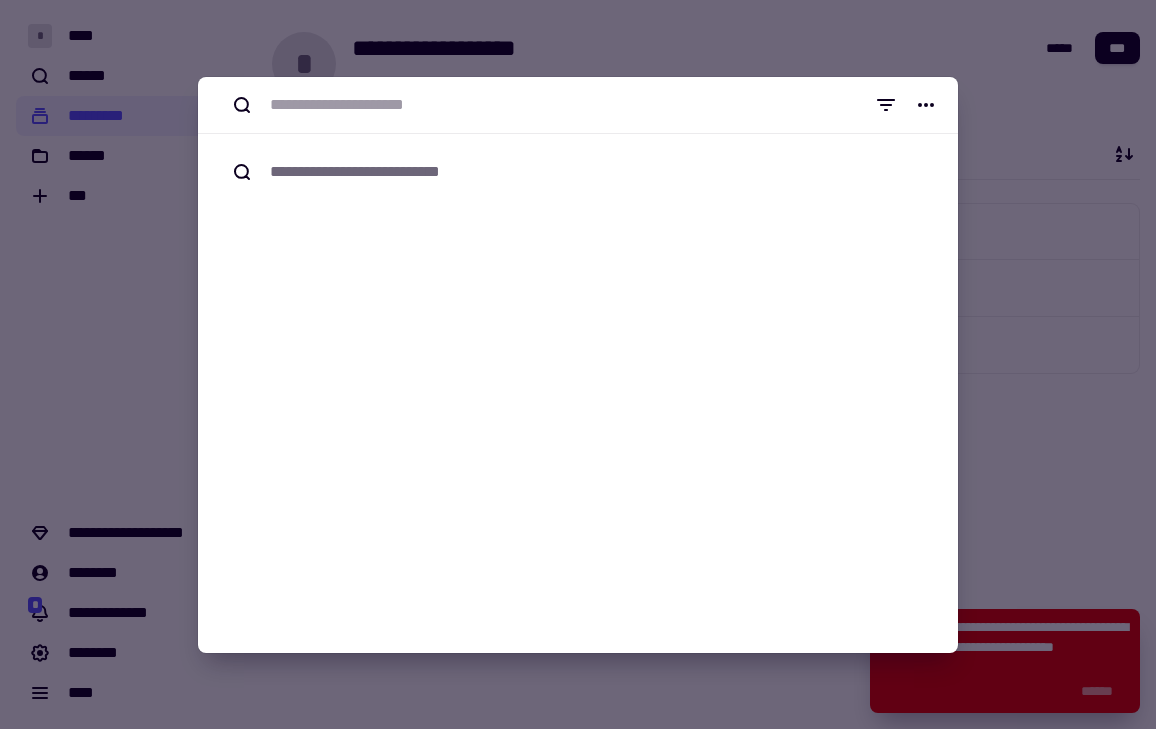 click at bounding box center (578, 364) 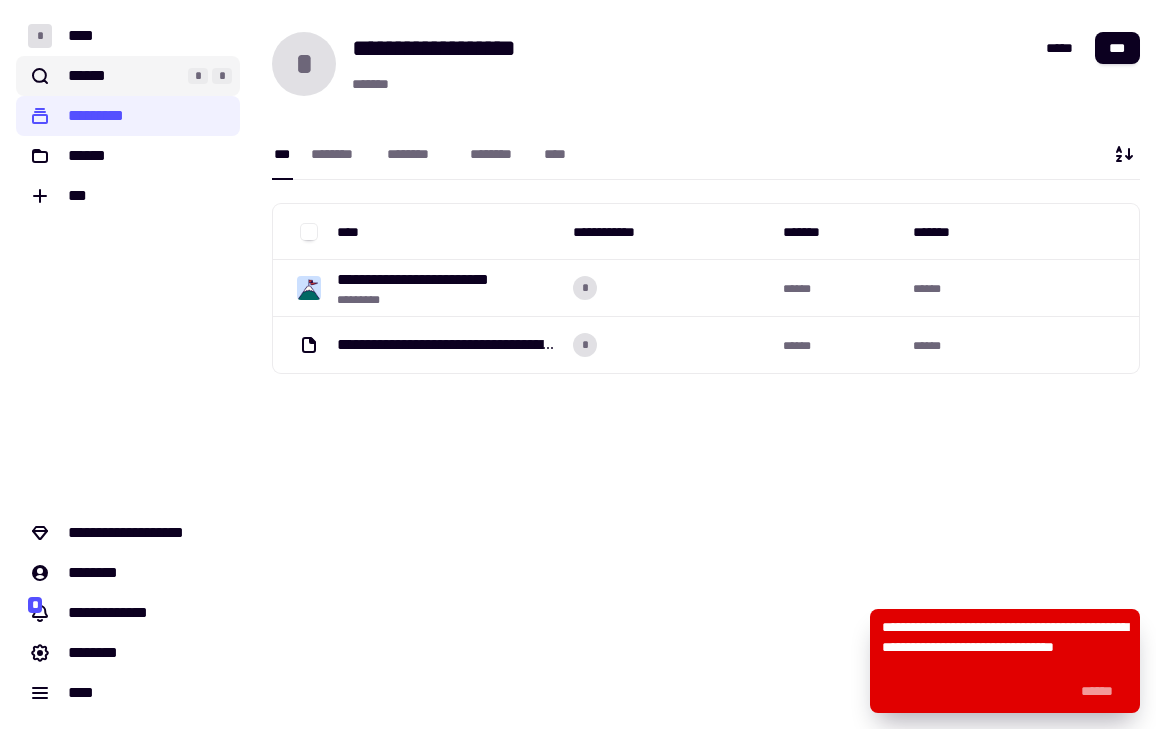 click on "******" 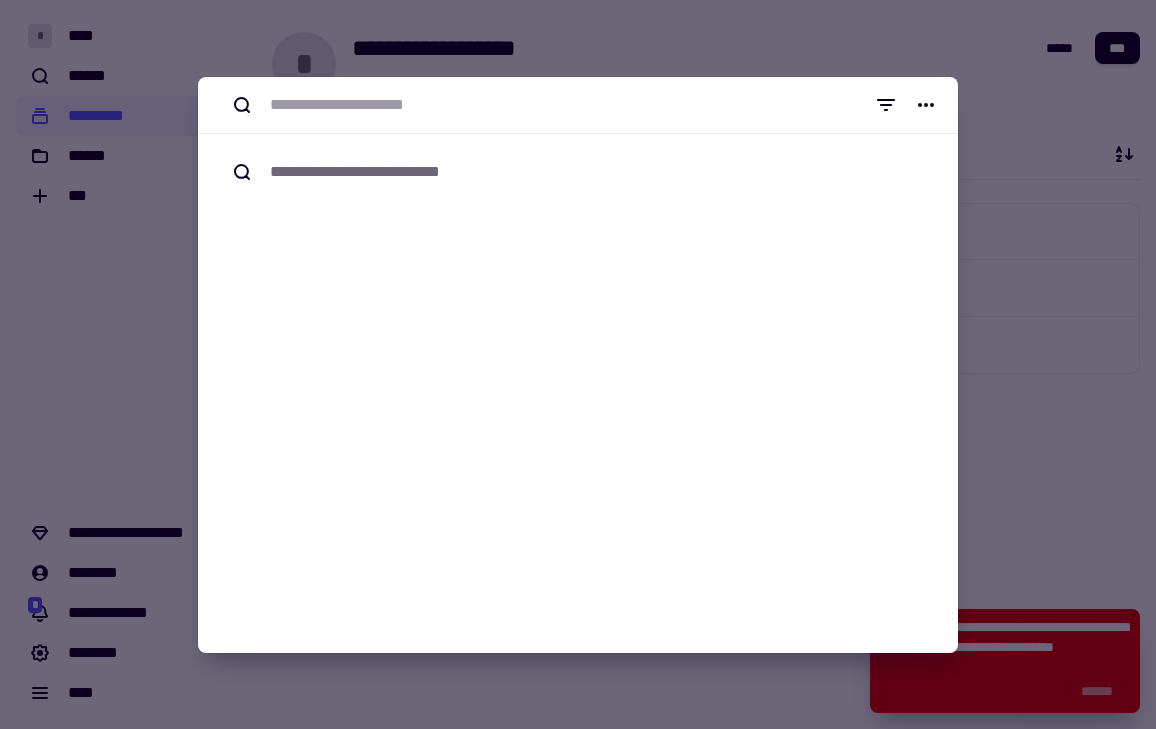 click at bounding box center (578, 364) 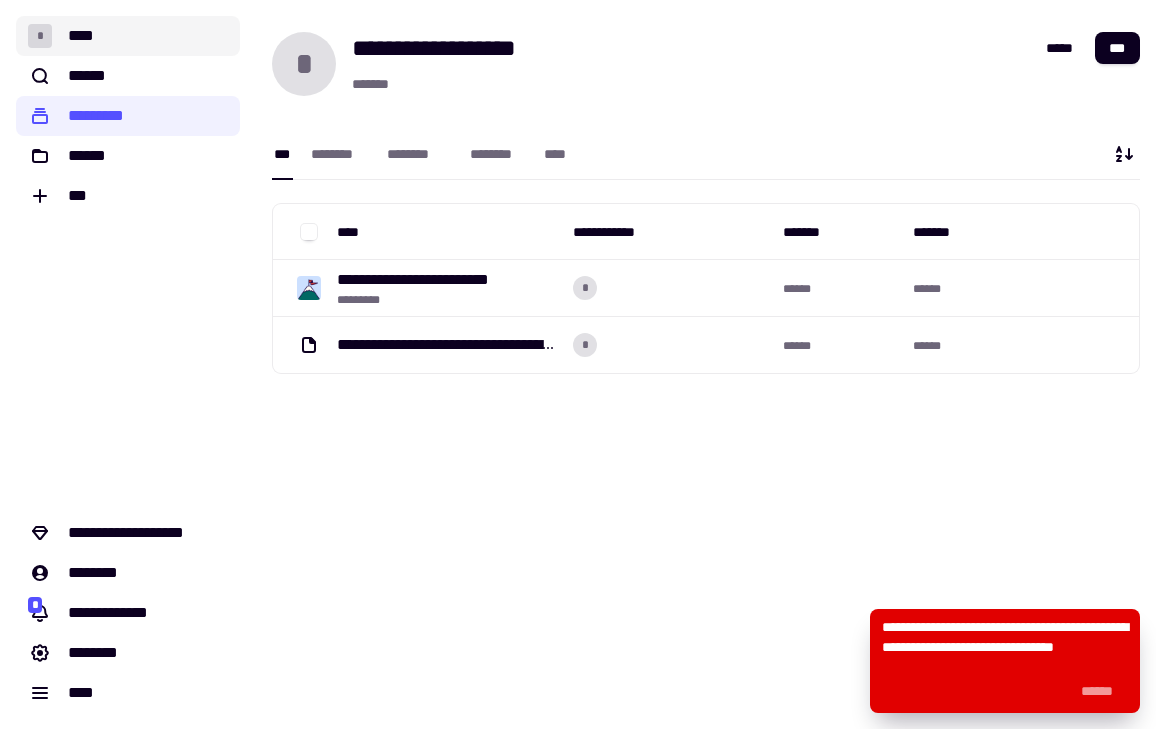 click on "* ****" 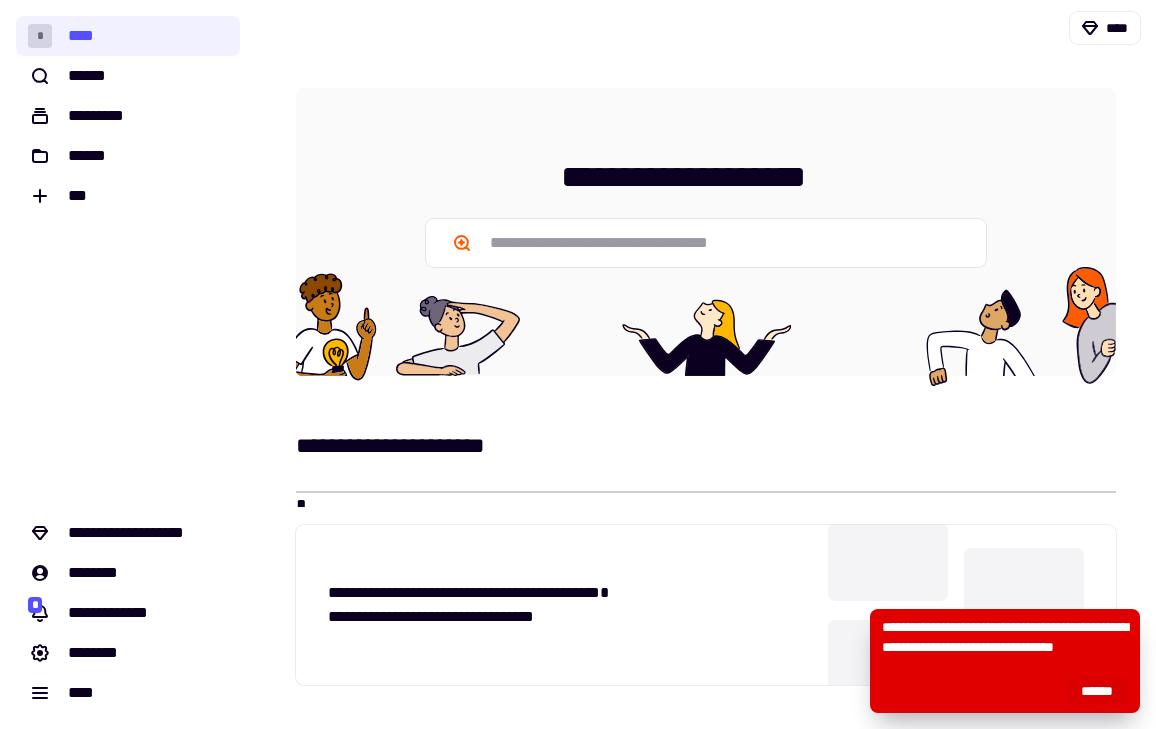 click on "******" 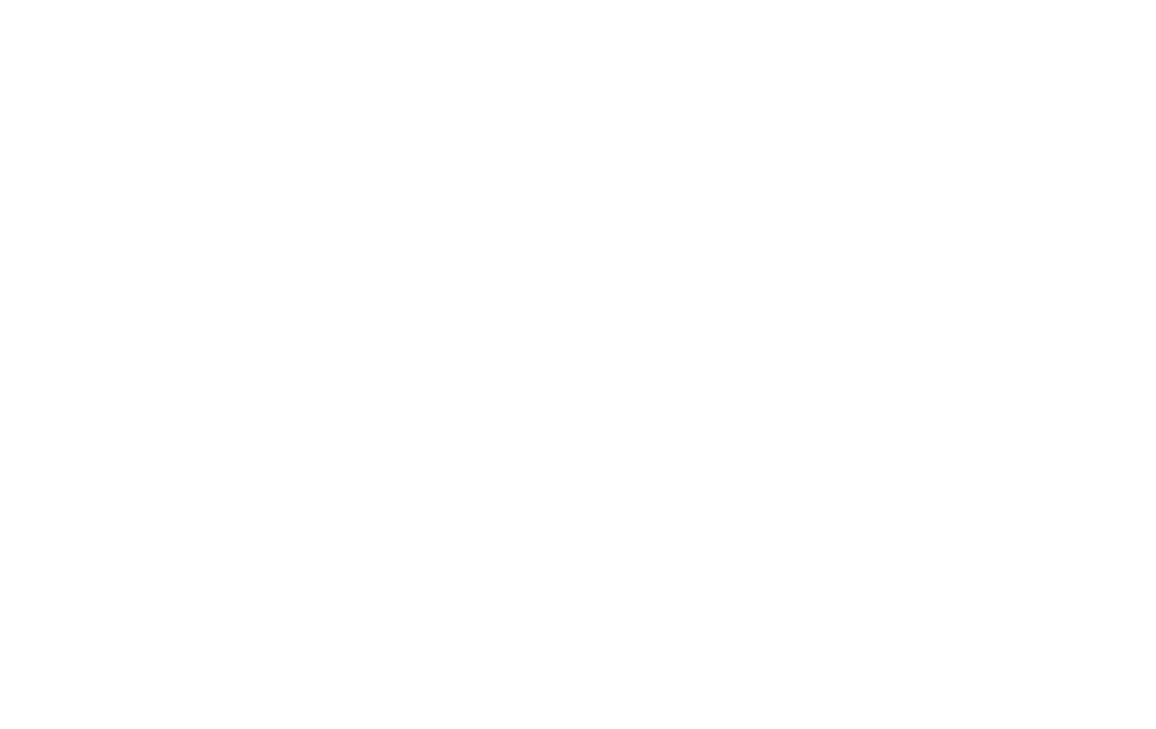 scroll, scrollTop: 0, scrollLeft: 0, axis: both 